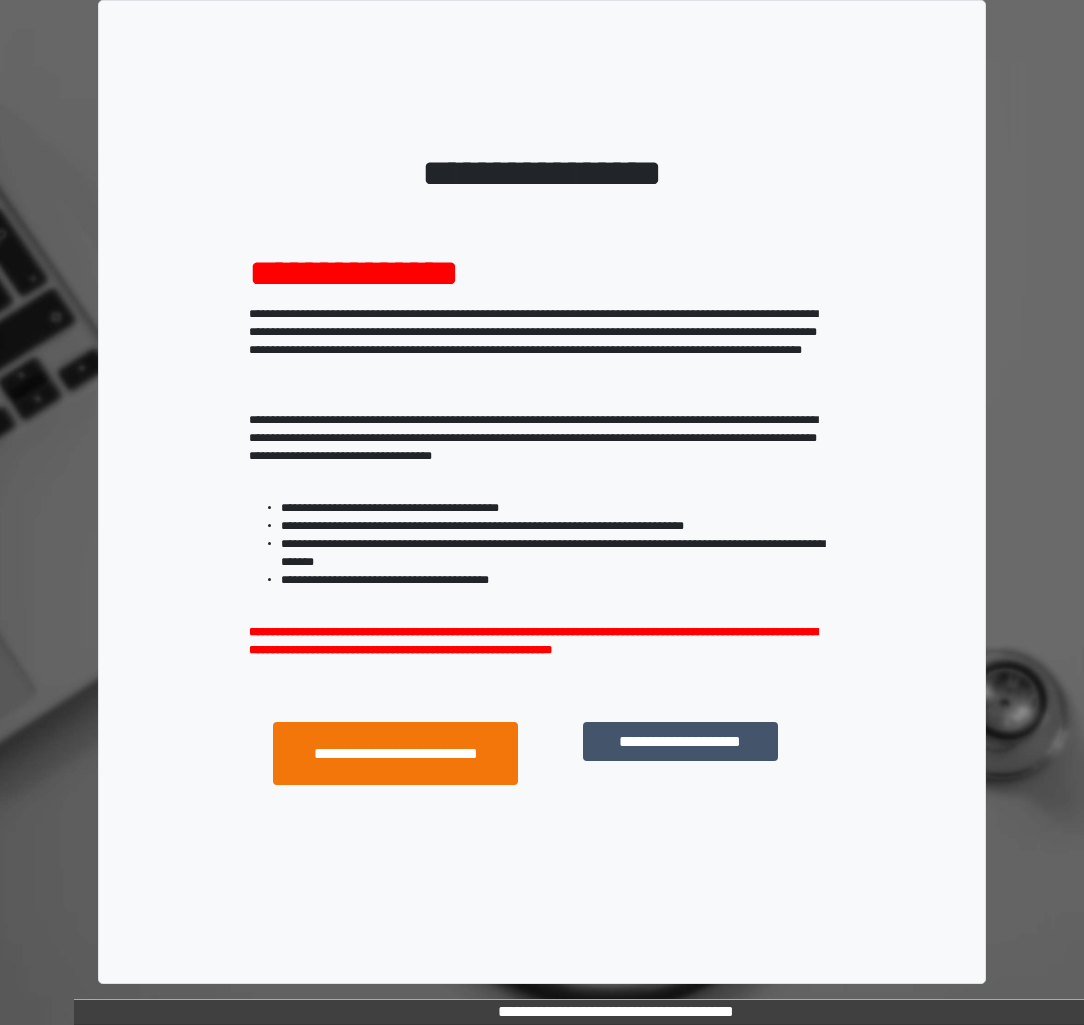 scroll, scrollTop: 0, scrollLeft: 0, axis: both 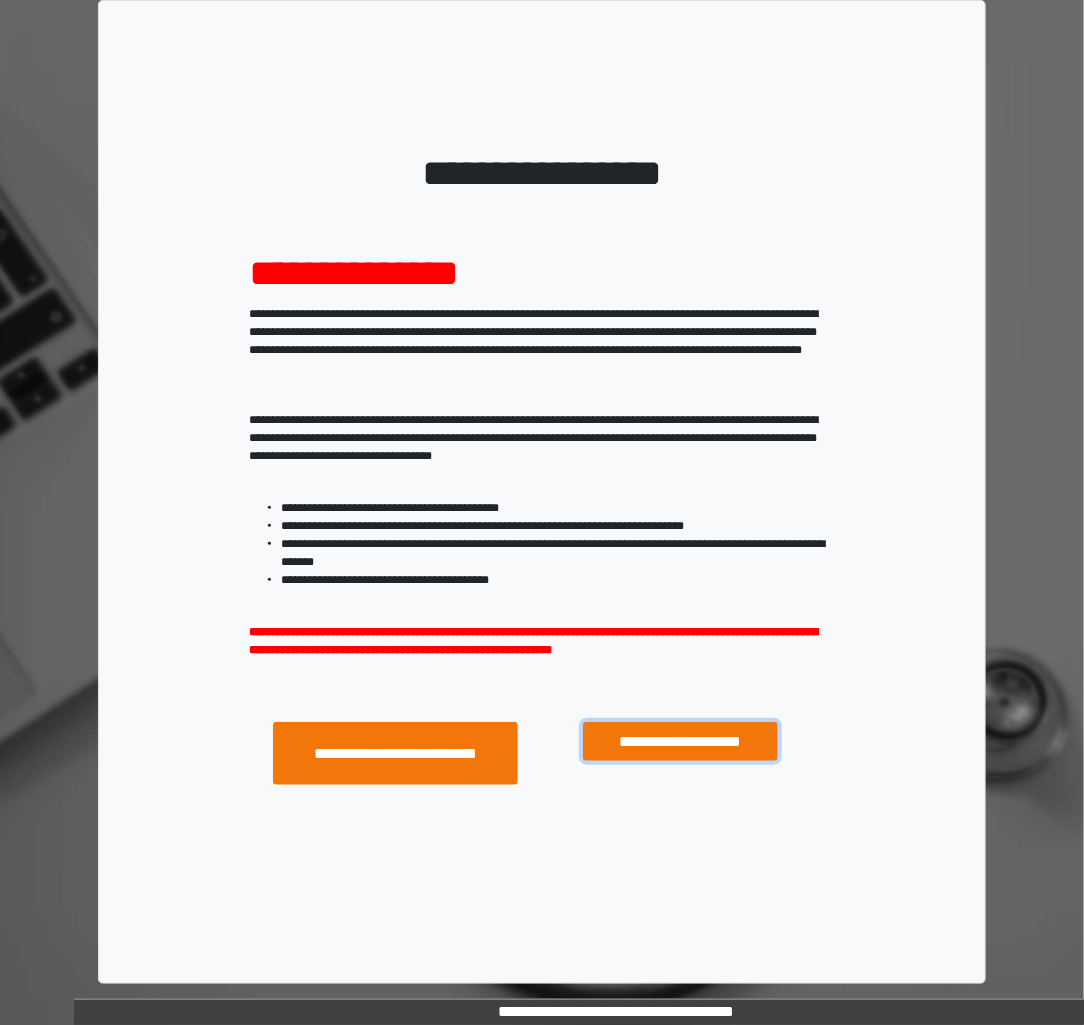 click on "**********" at bounding box center (680, 741) 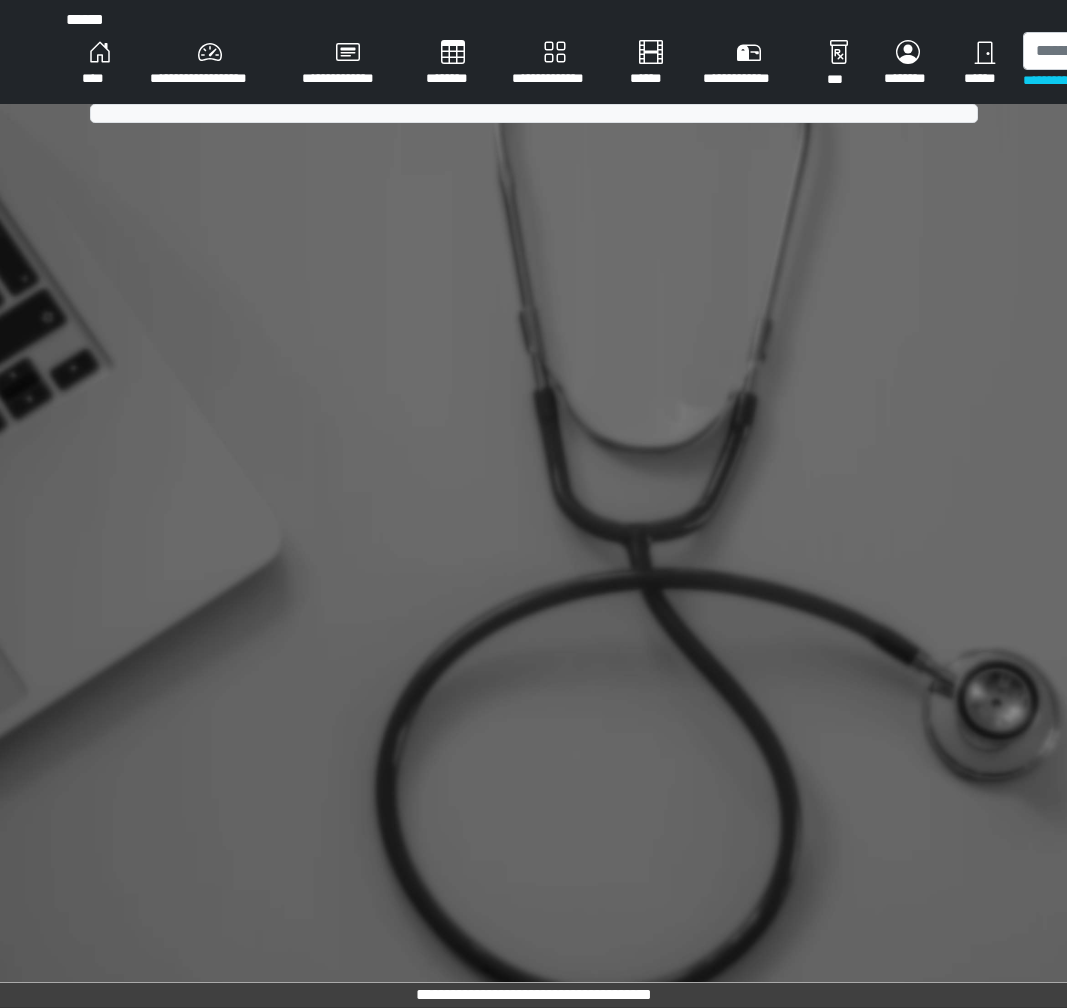 scroll, scrollTop: 0, scrollLeft: 0, axis: both 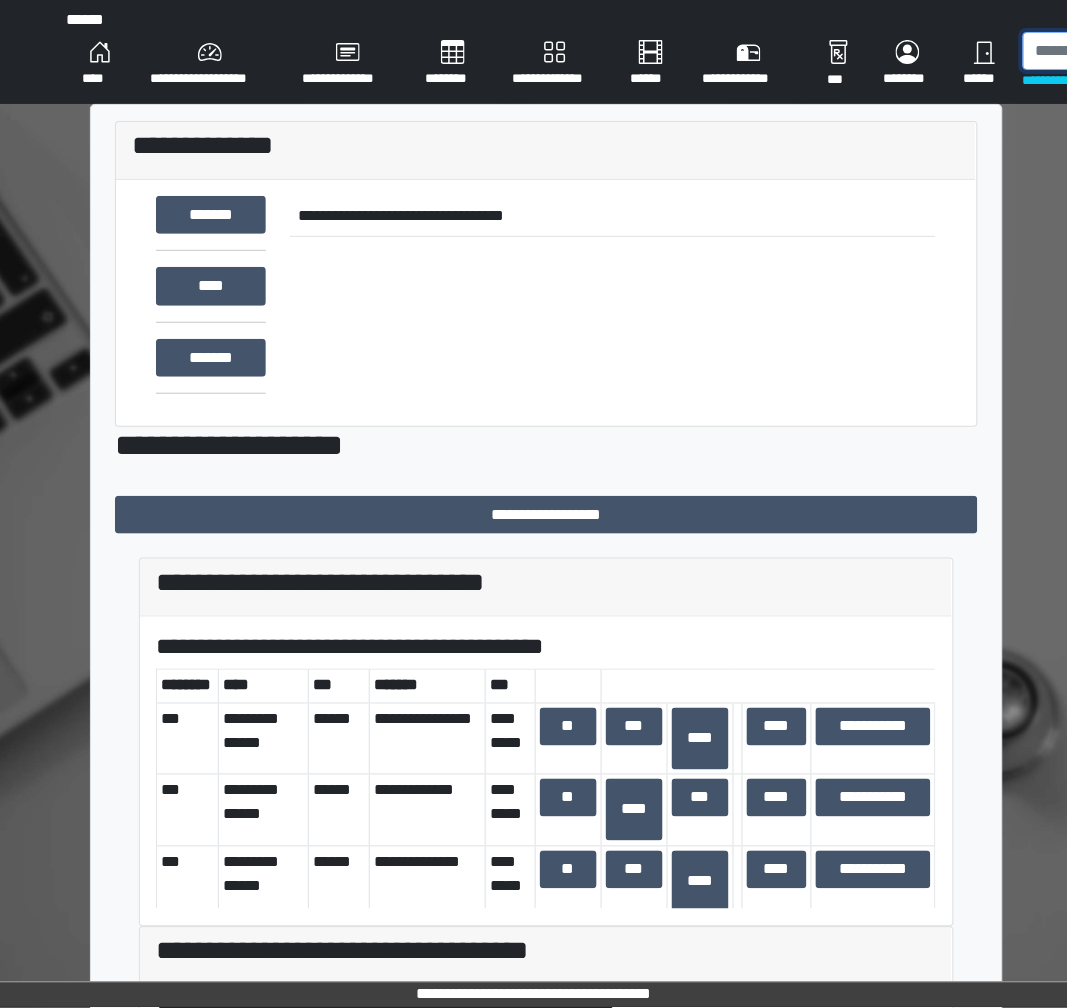 click at bounding box center [1130, 51] 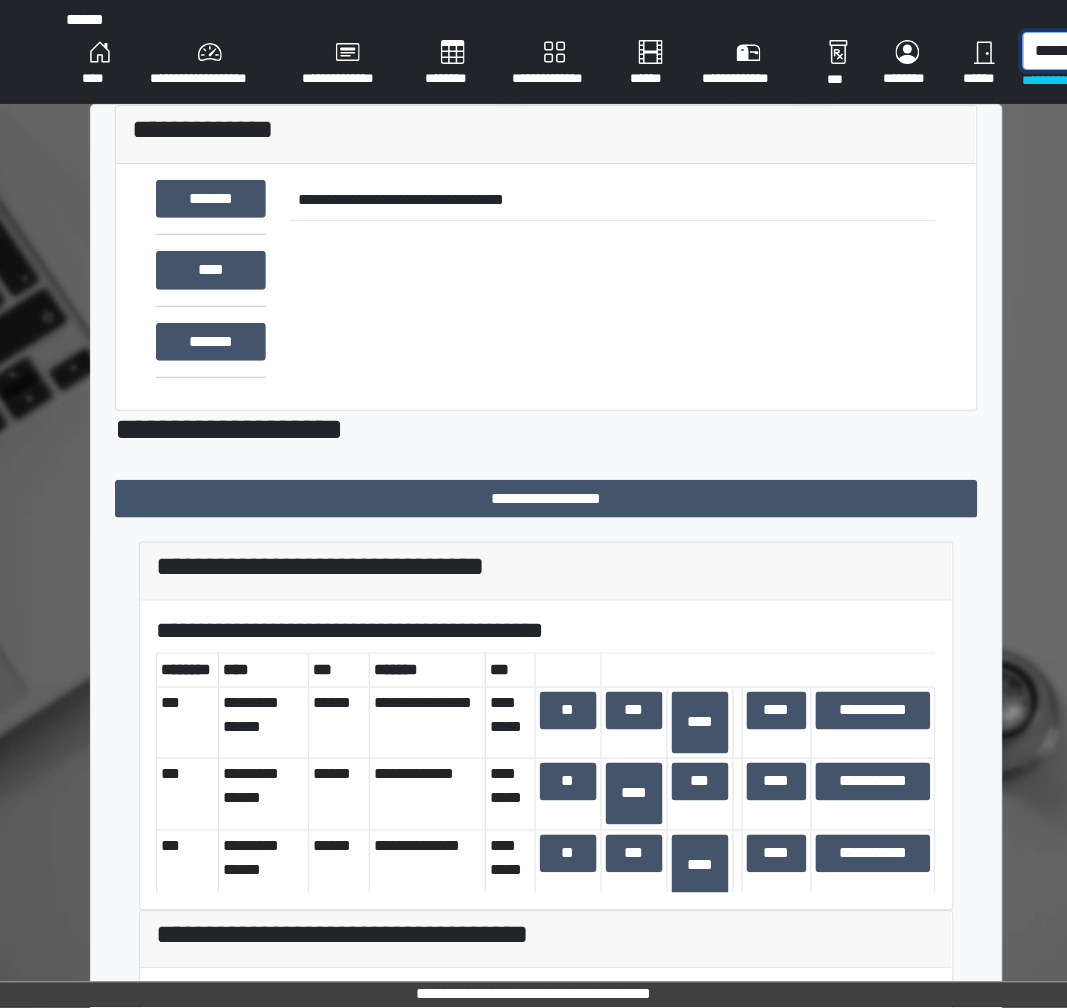 scroll, scrollTop: 0, scrollLeft: 11, axis: horizontal 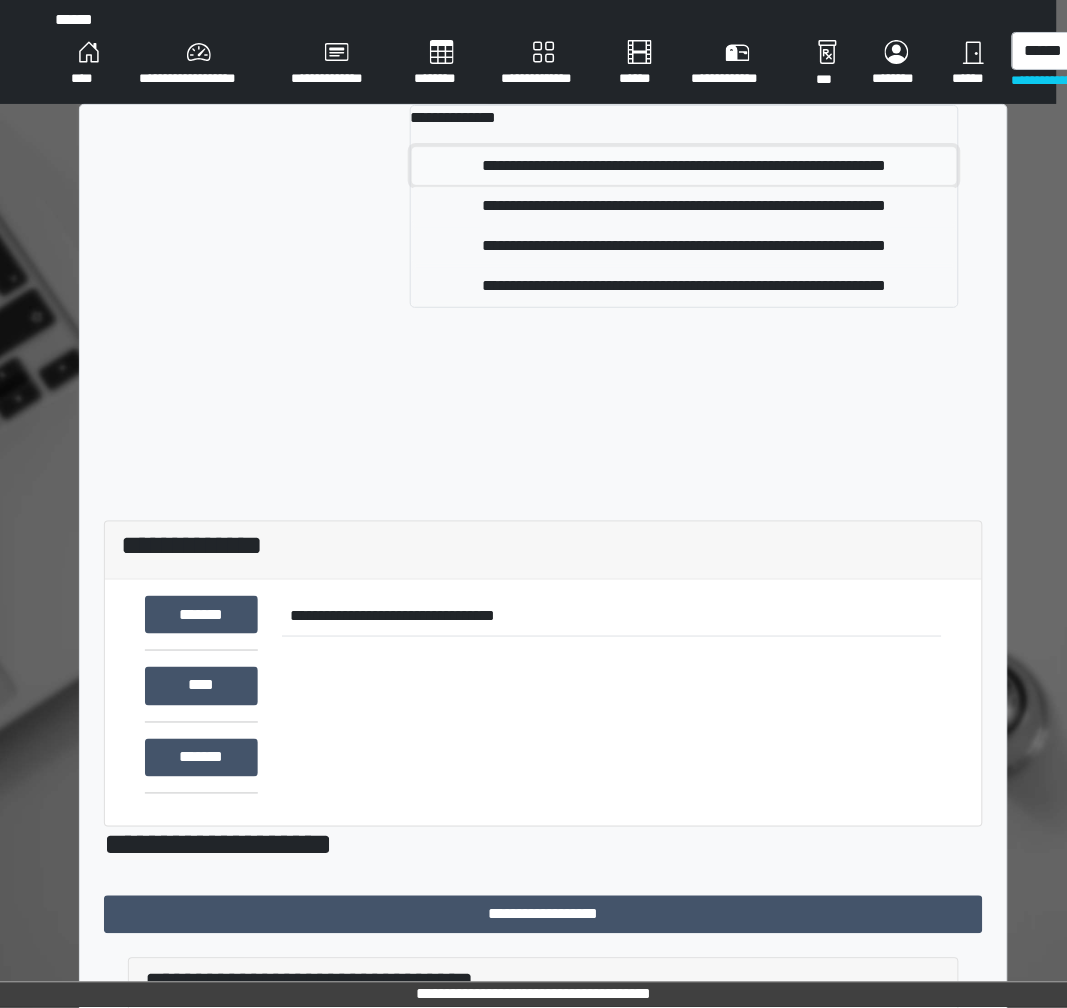 click on "**********" at bounding box center (684, 166) 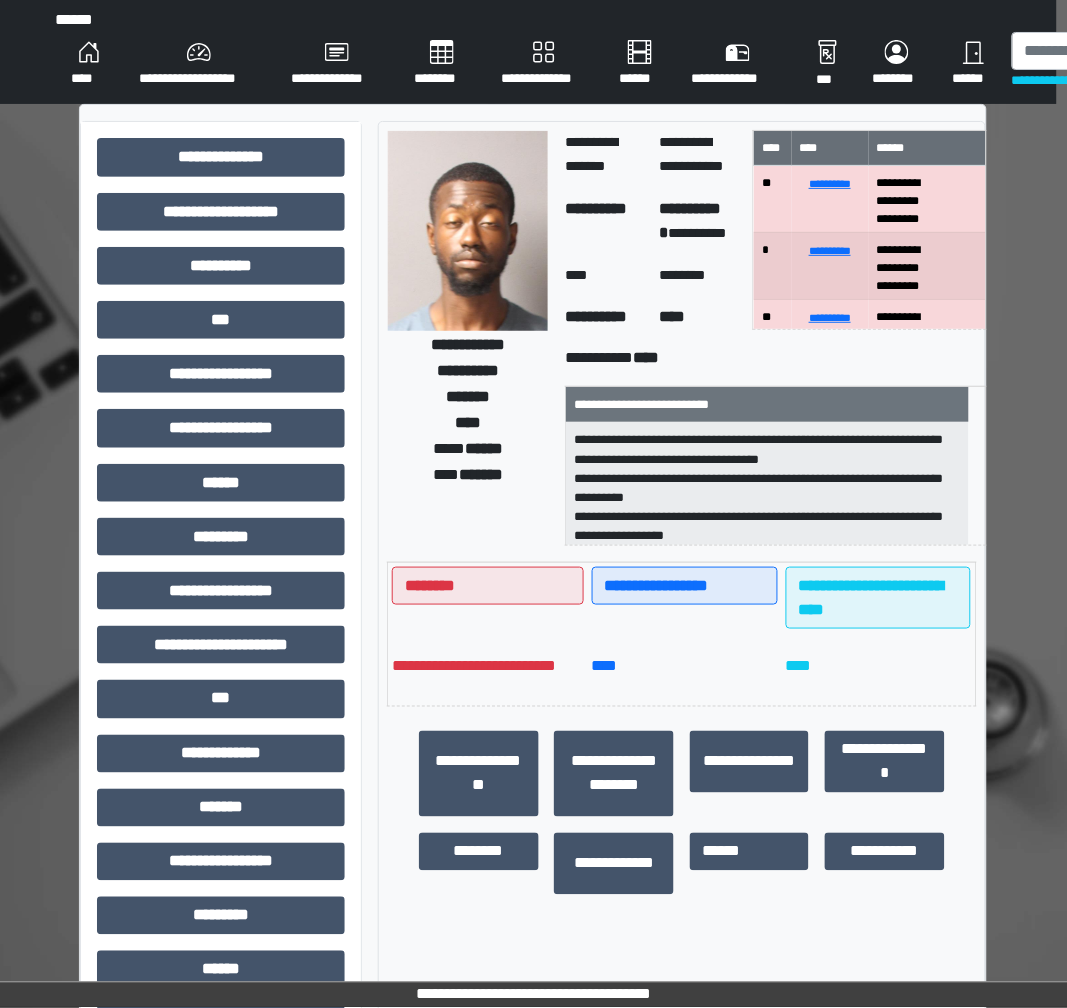scroll, scrollTop: 0, scrollLeft: 0, axis: both 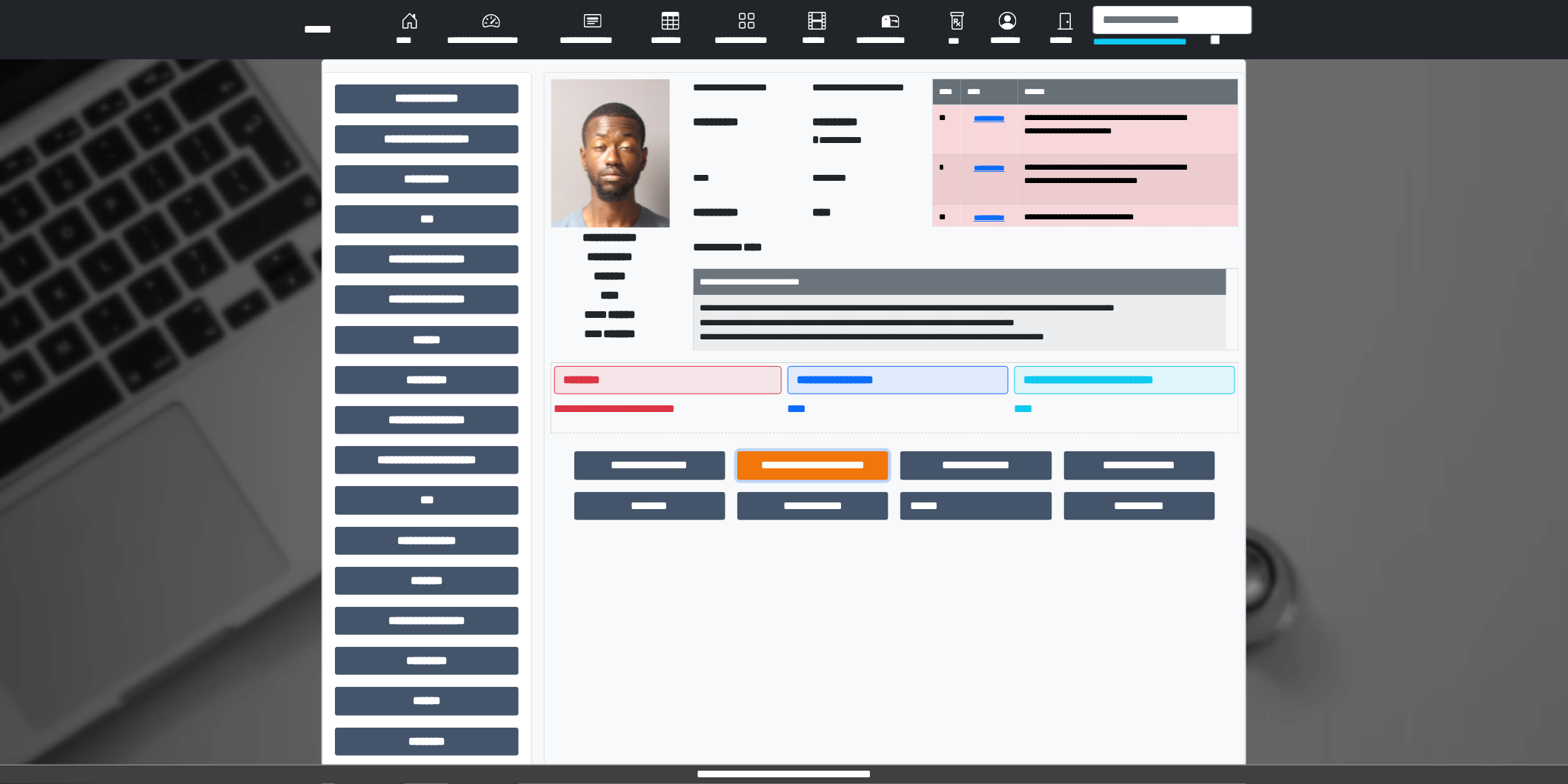 click on "**********" at bounding box center (650, 465) 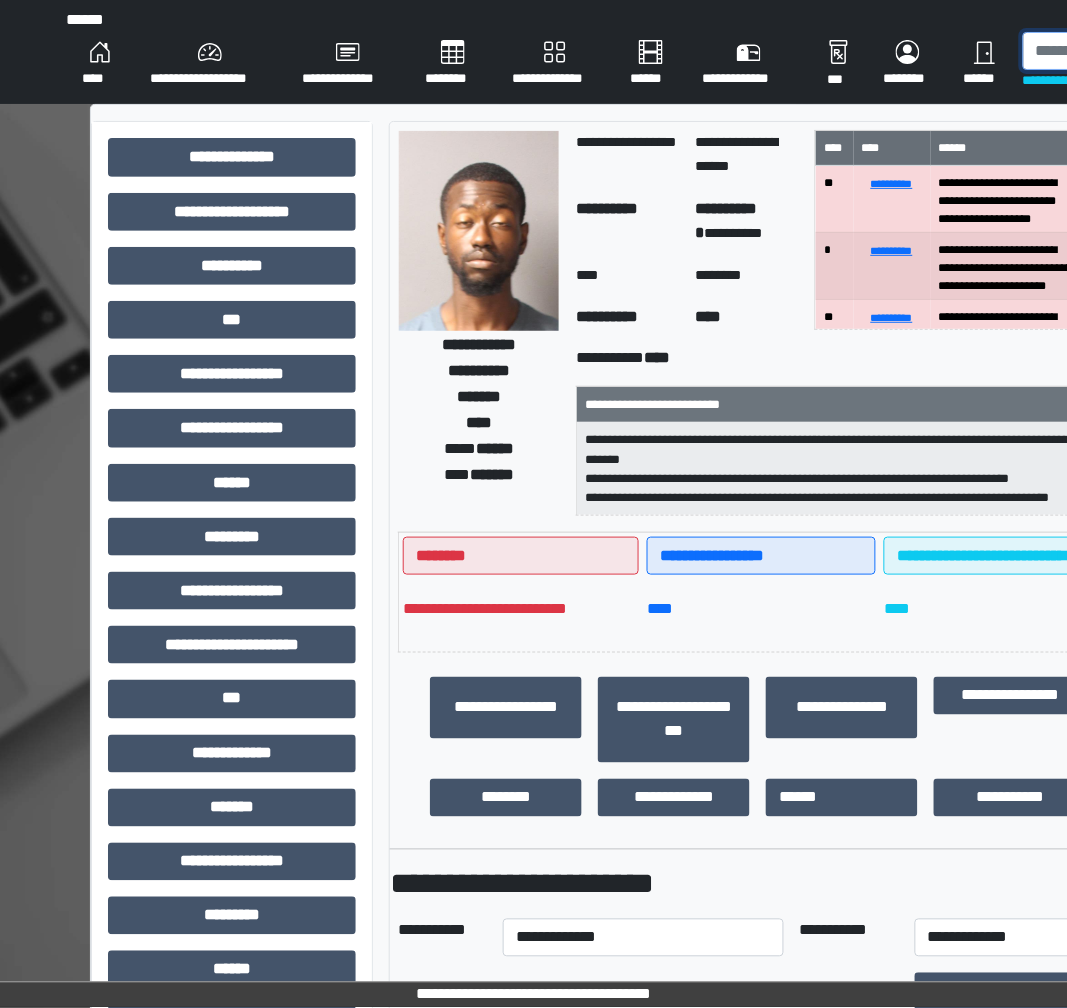 click at bounding box center (1130, 51) 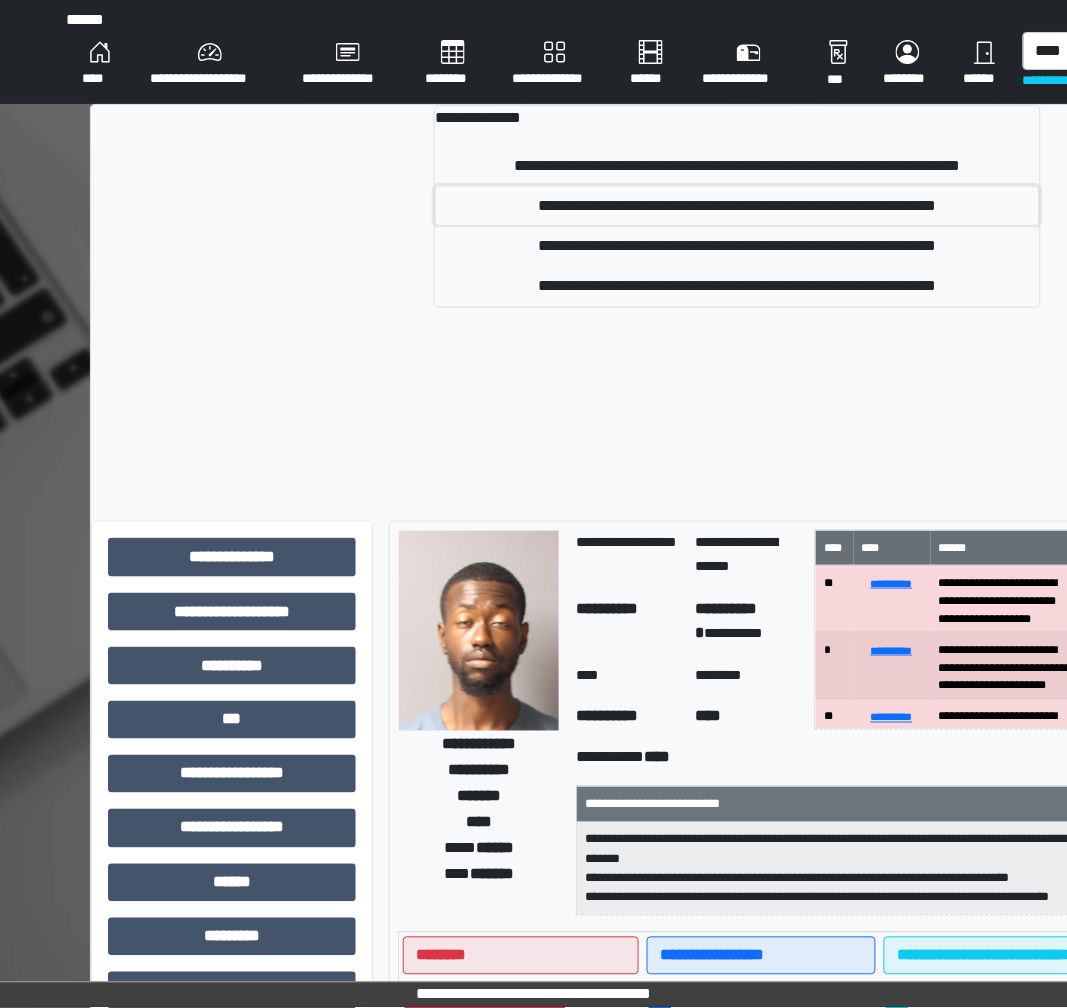 click on "**********" at bounding box center (737, 166) 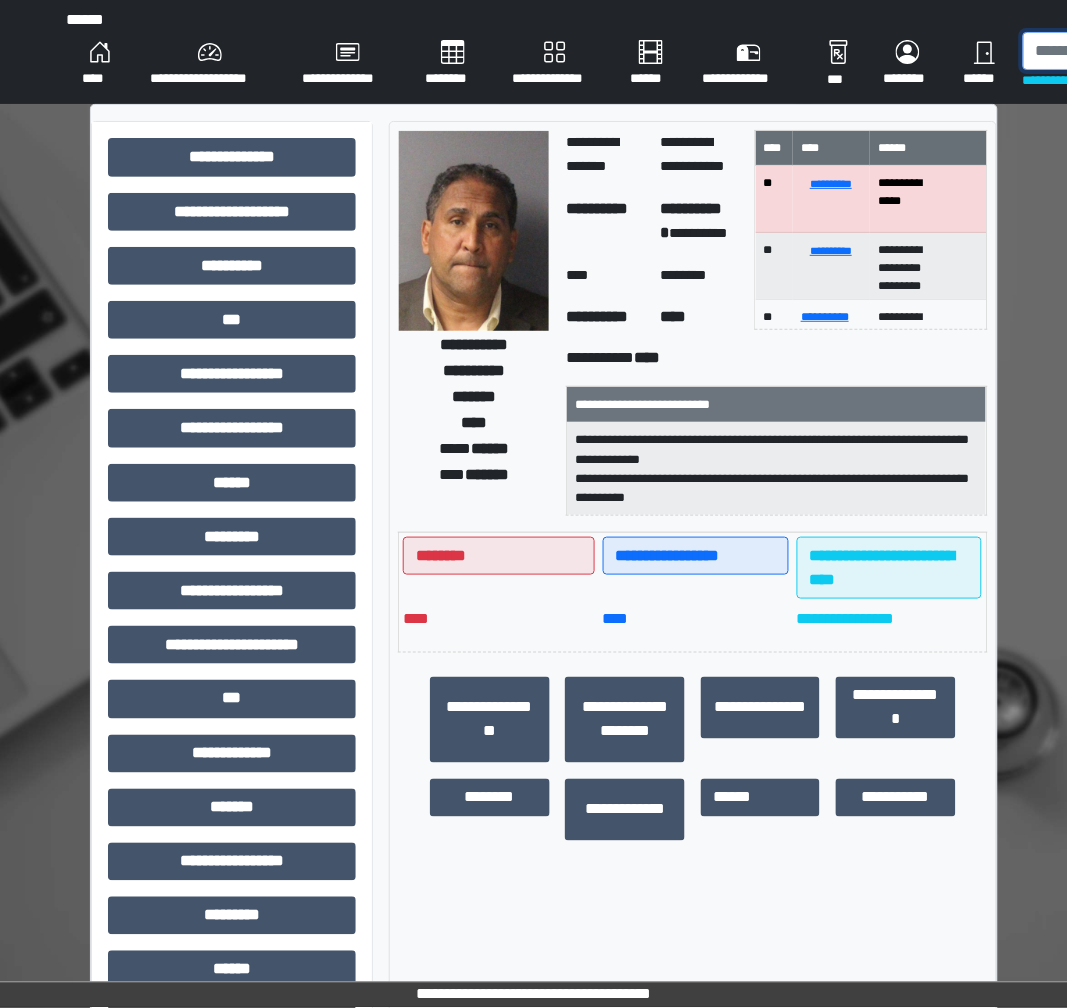 click at bounding box center [1130, 51] 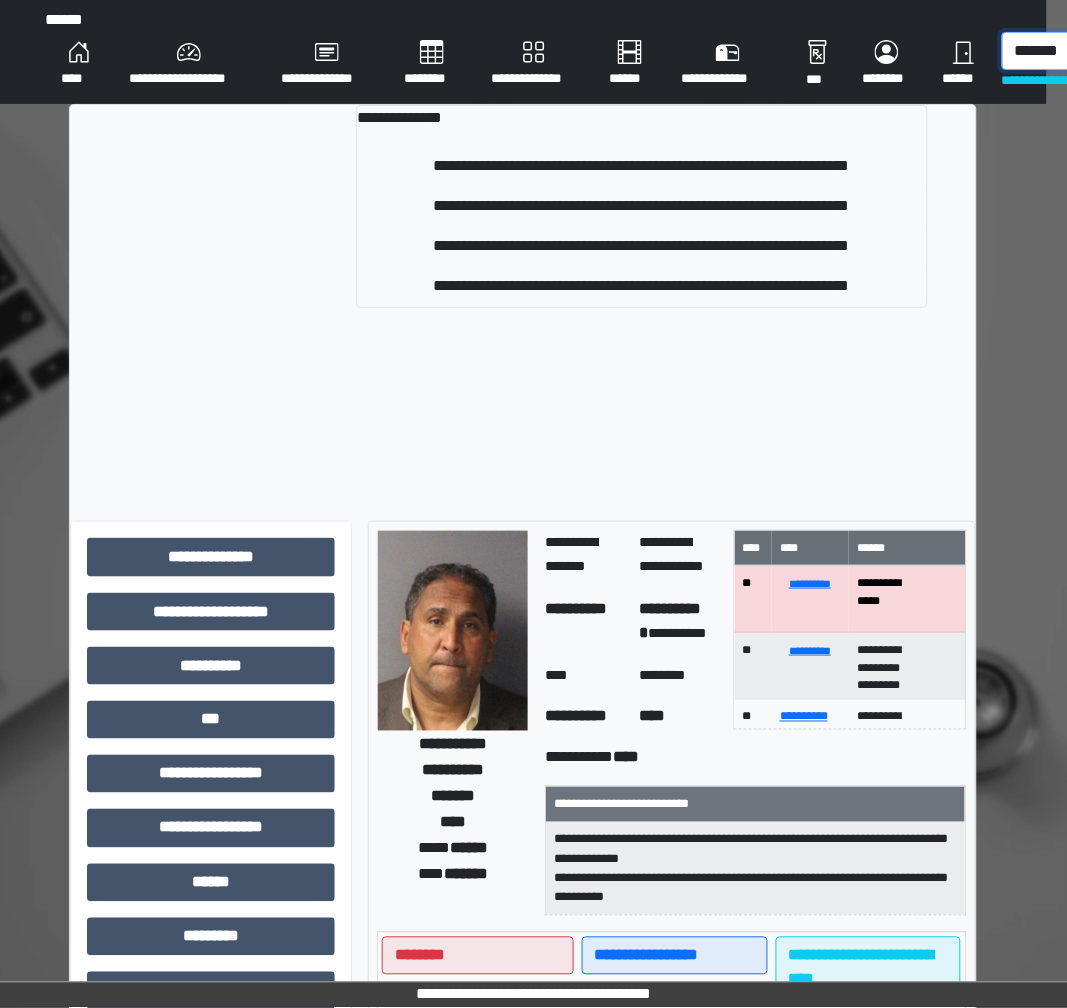 scroll, scrollTop: 0, scrollLeft: 27, axis: horizontal 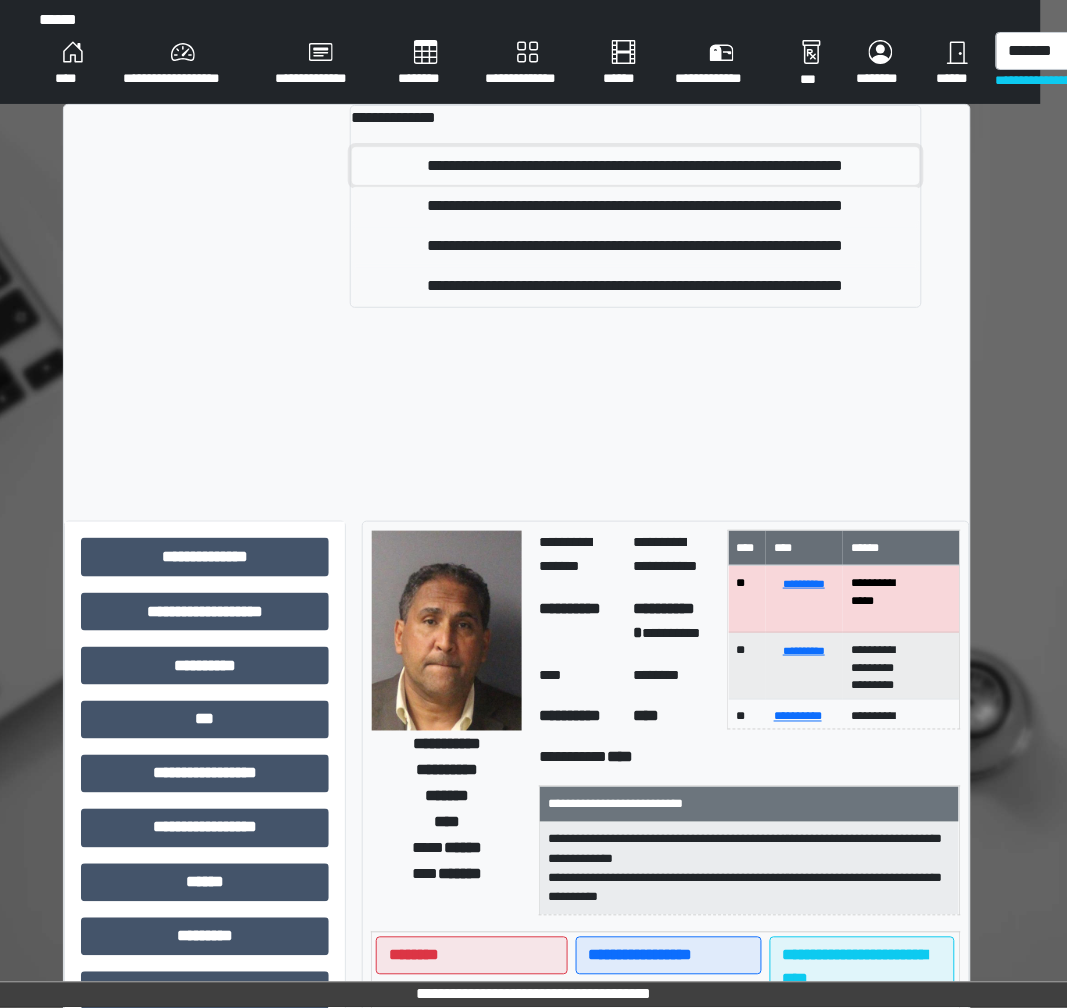click on "**********" at bounding box center [636, 166] 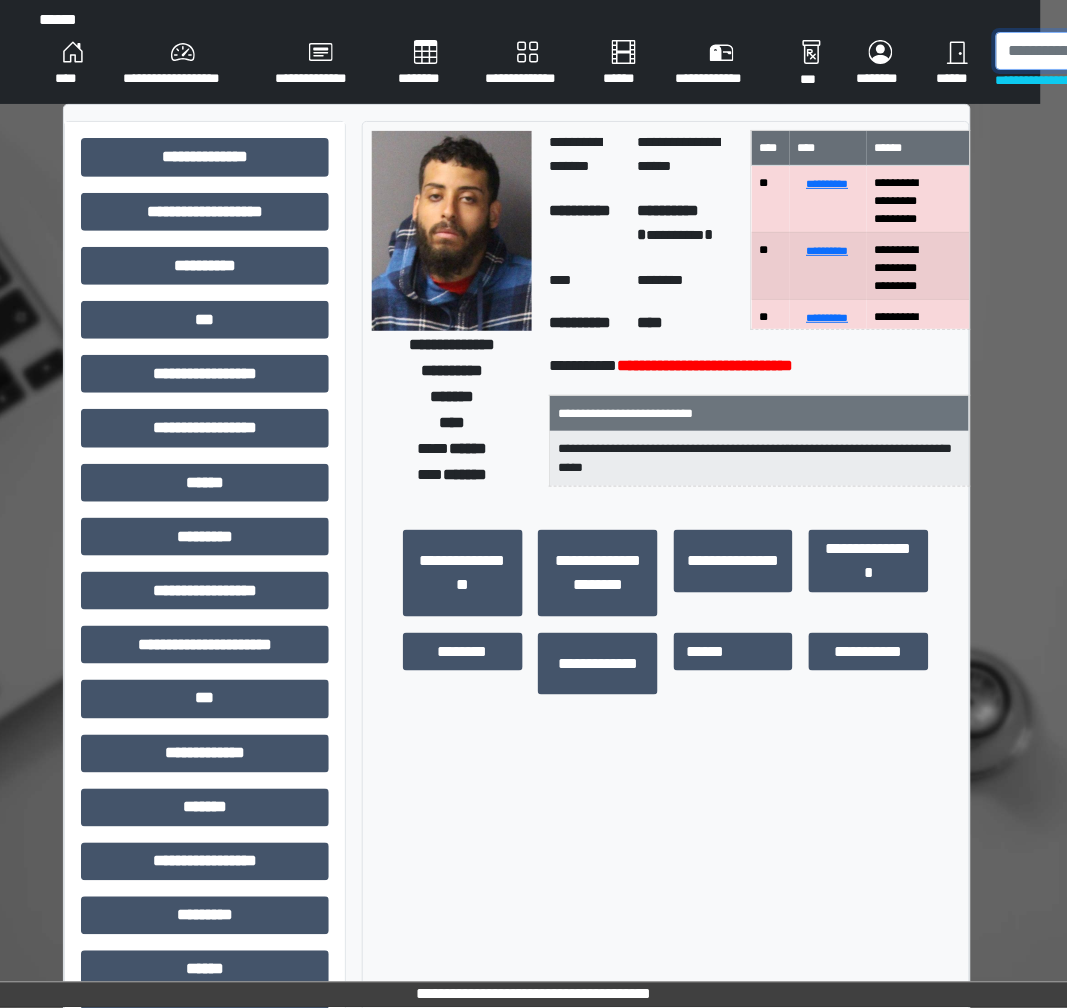 click at bounding box center (1103, 51) 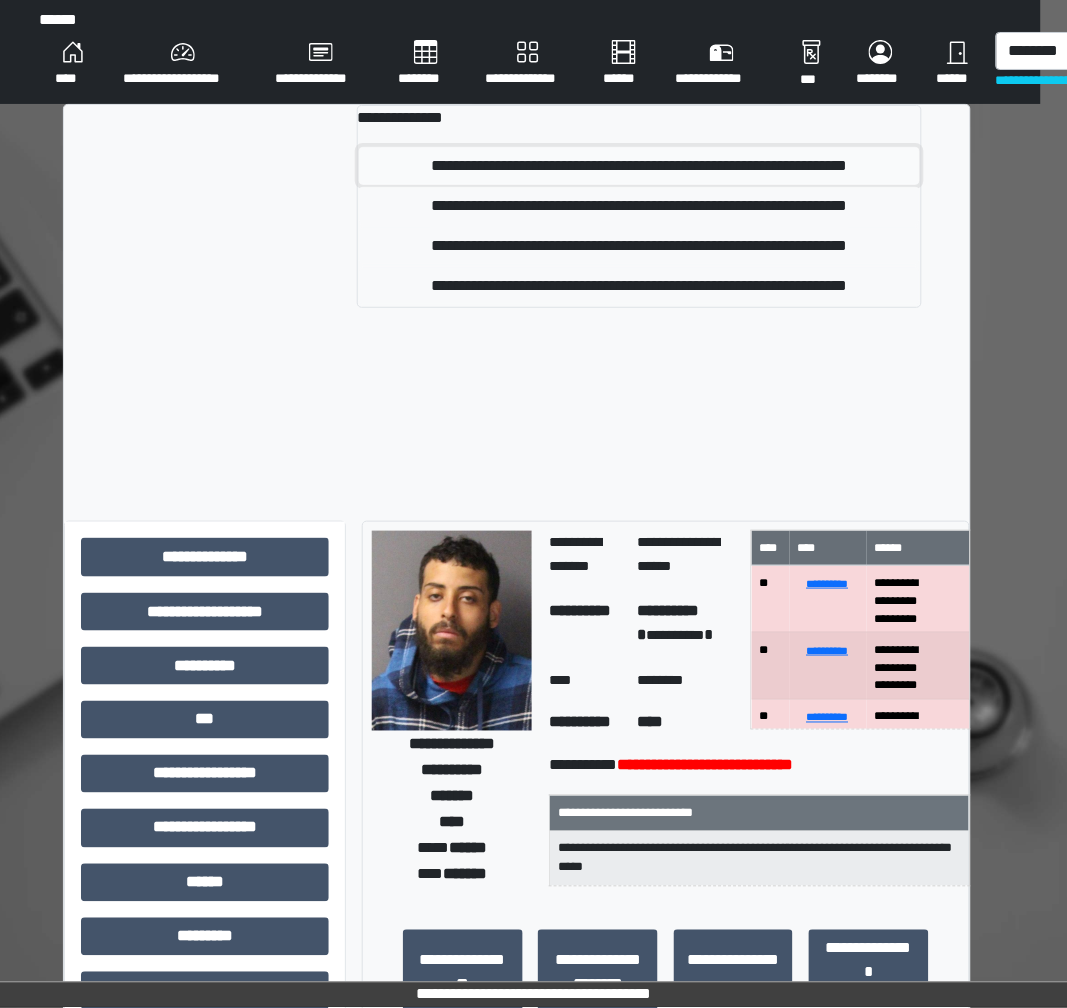 click on "**********" at bounding box center (639, 166) 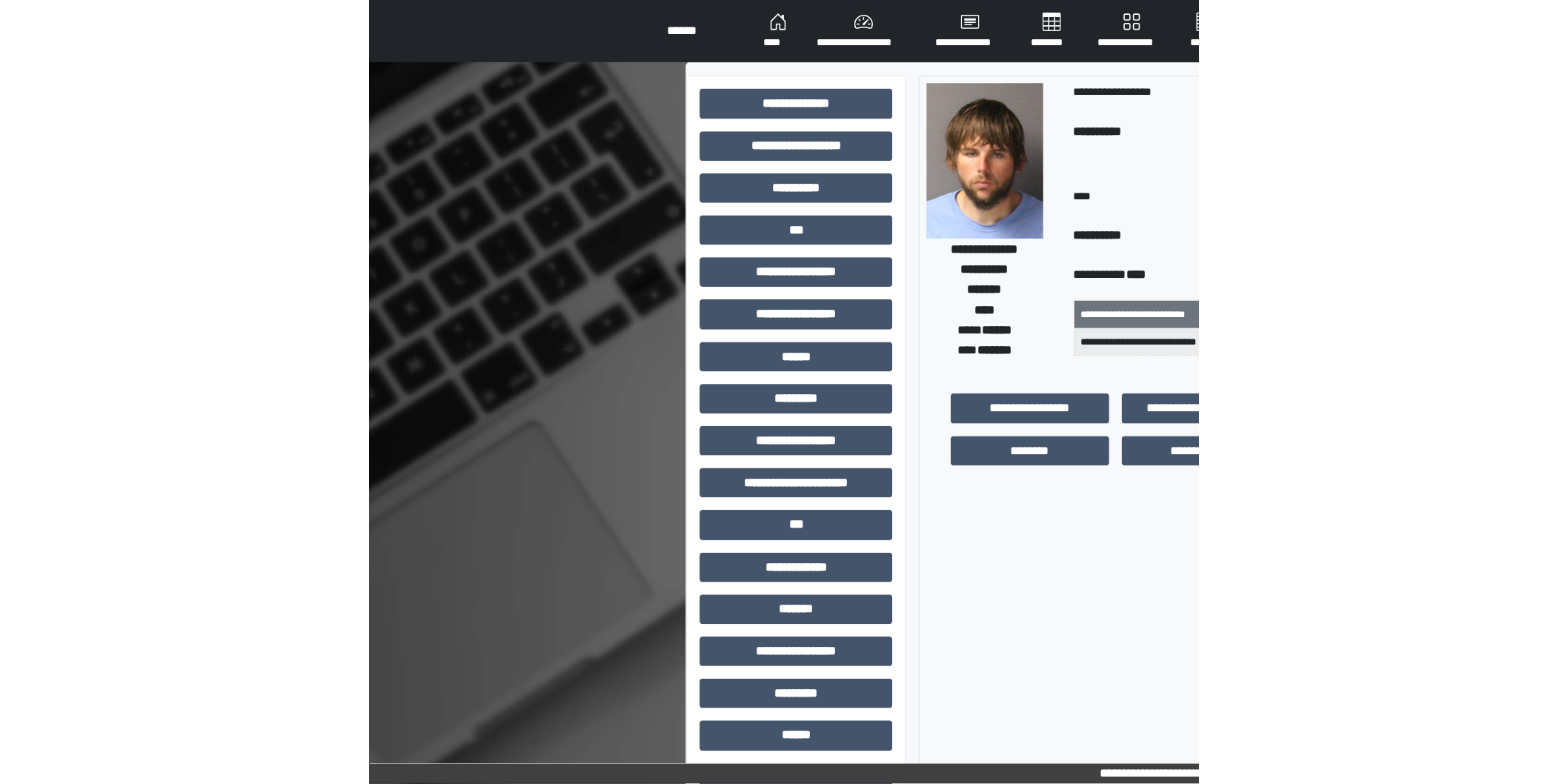 scroll, scrollTop: 0, scrollLeft: 0, axis: both 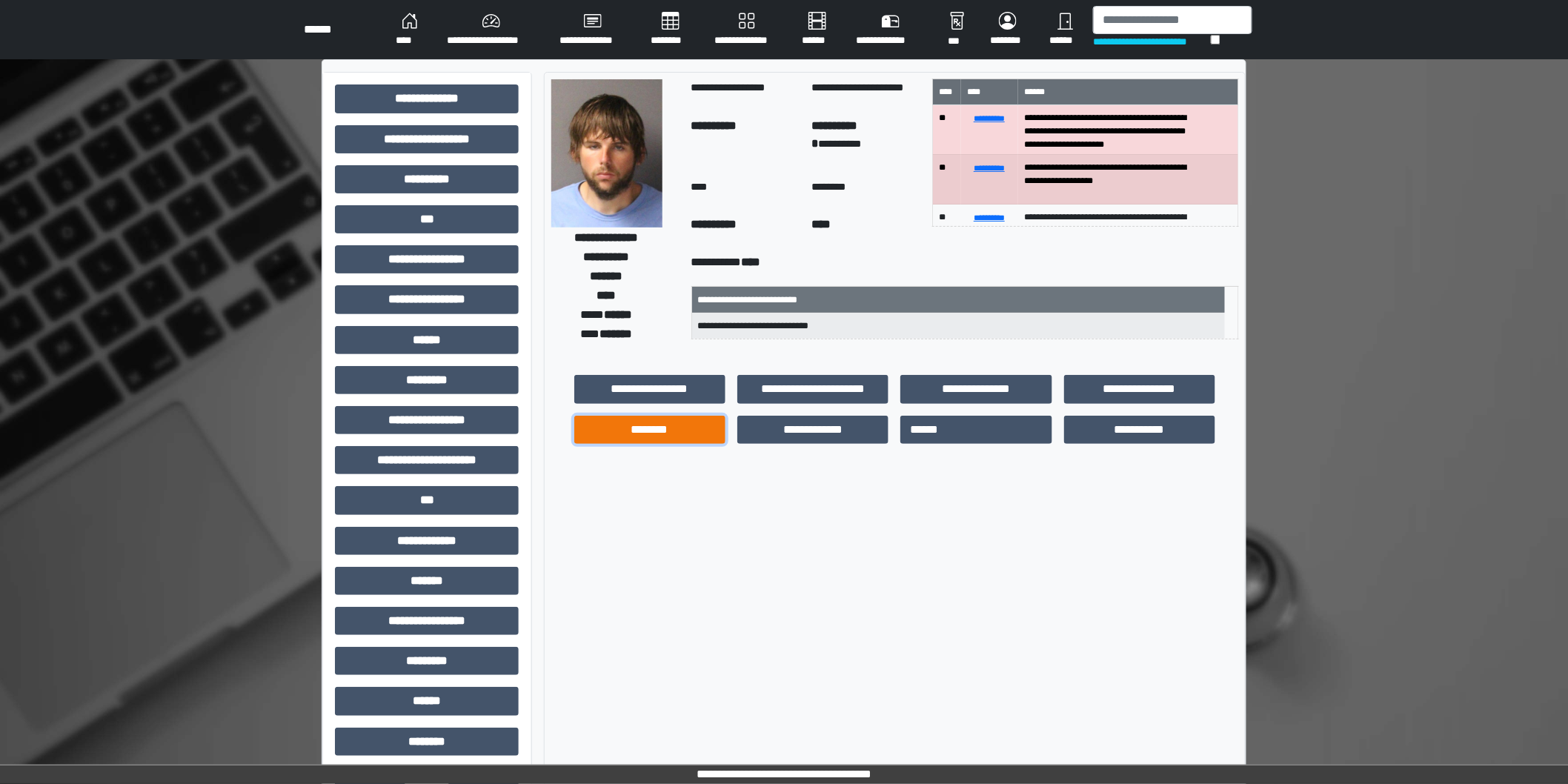 click on "********" at bounding box center (650, 389) 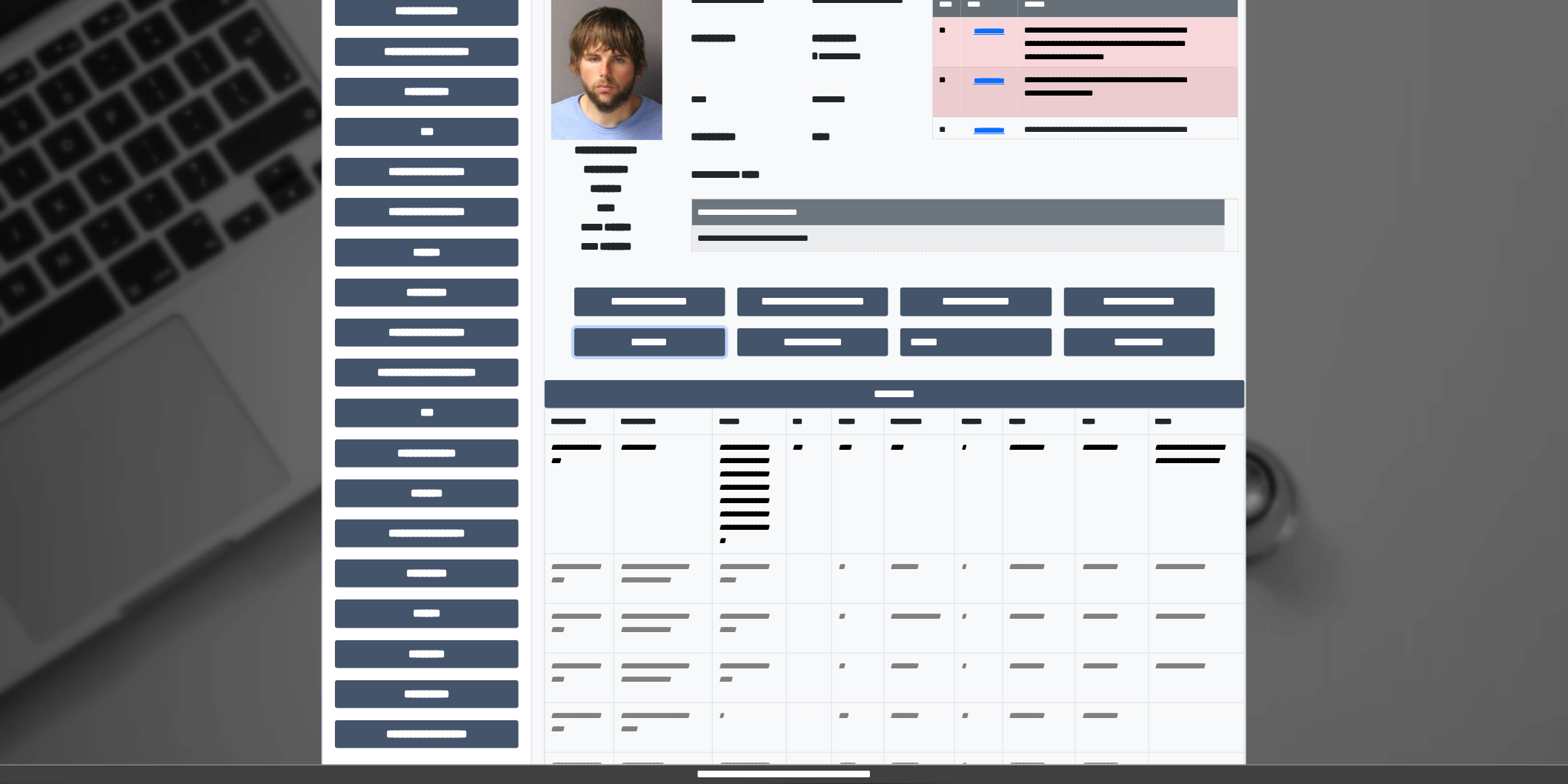 scroll, scrollTop: 89, scrollLeft: 0, axis: vertical 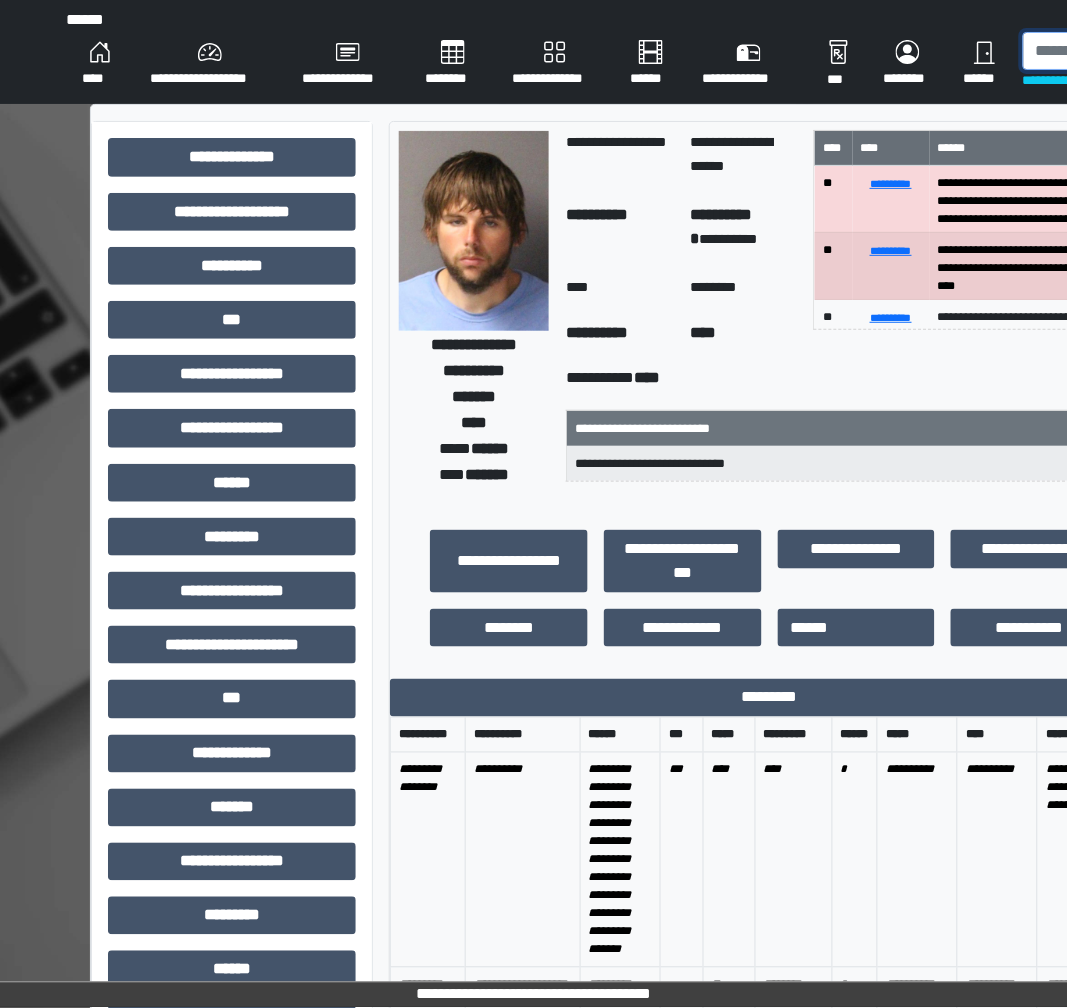 click at bounding box center [1130, 51] 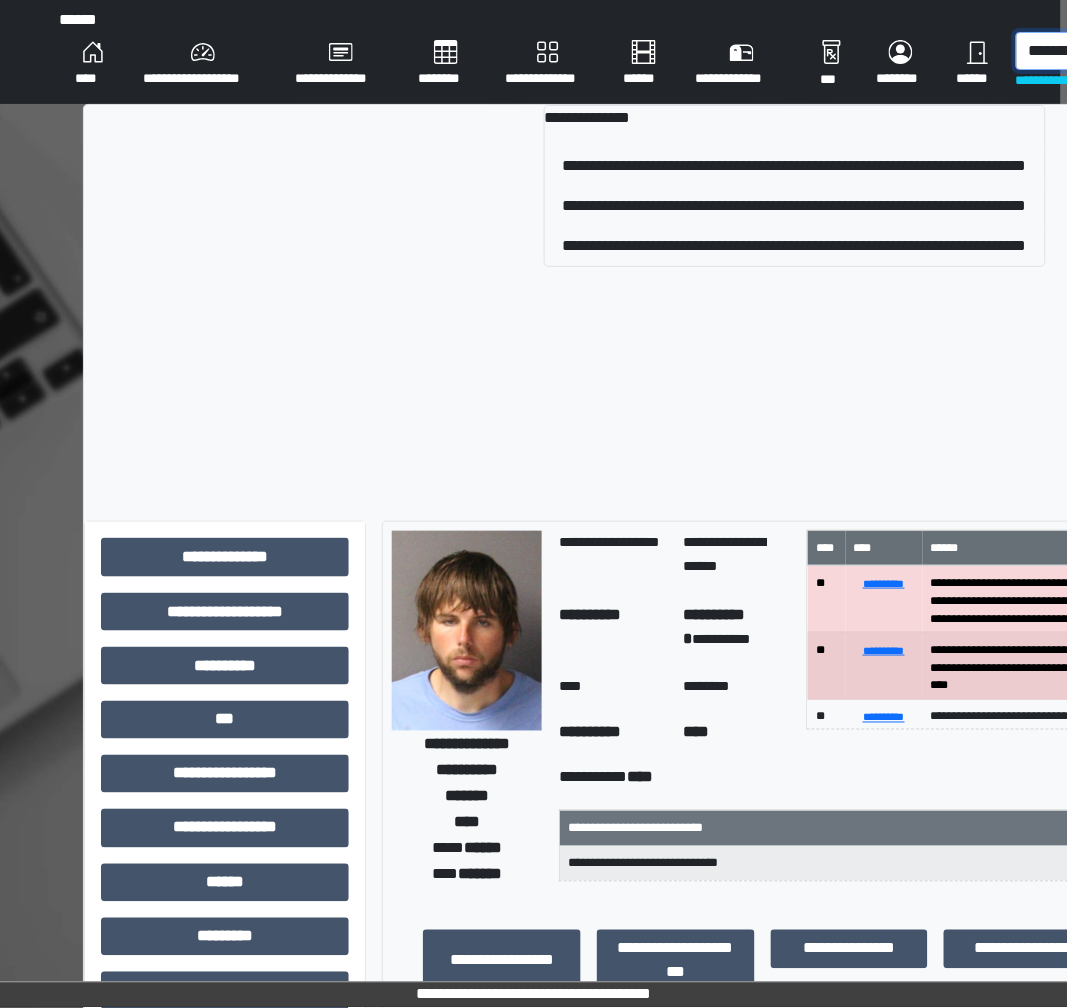 scroll, scrollTop: 0, scrollLeft: 20, axis: horizontal 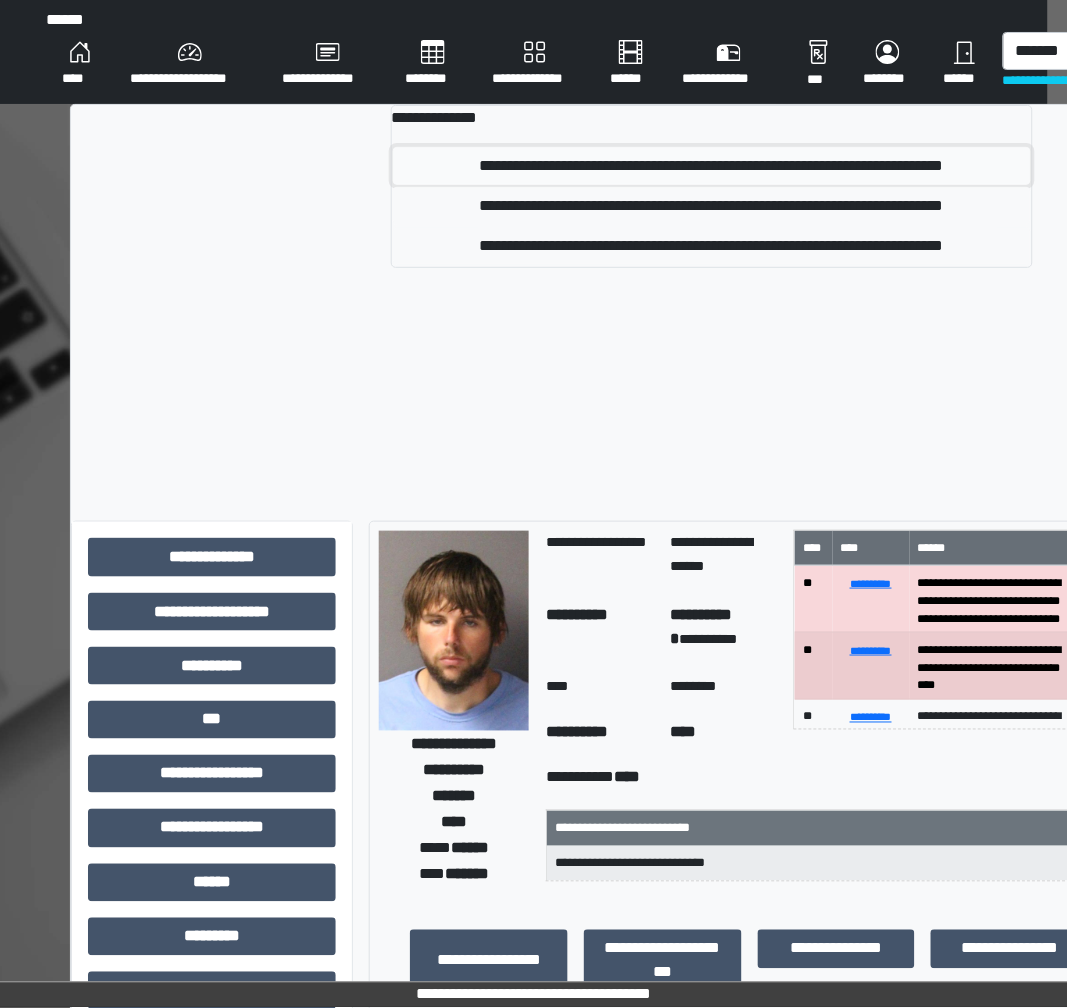 click on "**********" at bounding box center [712, 166] 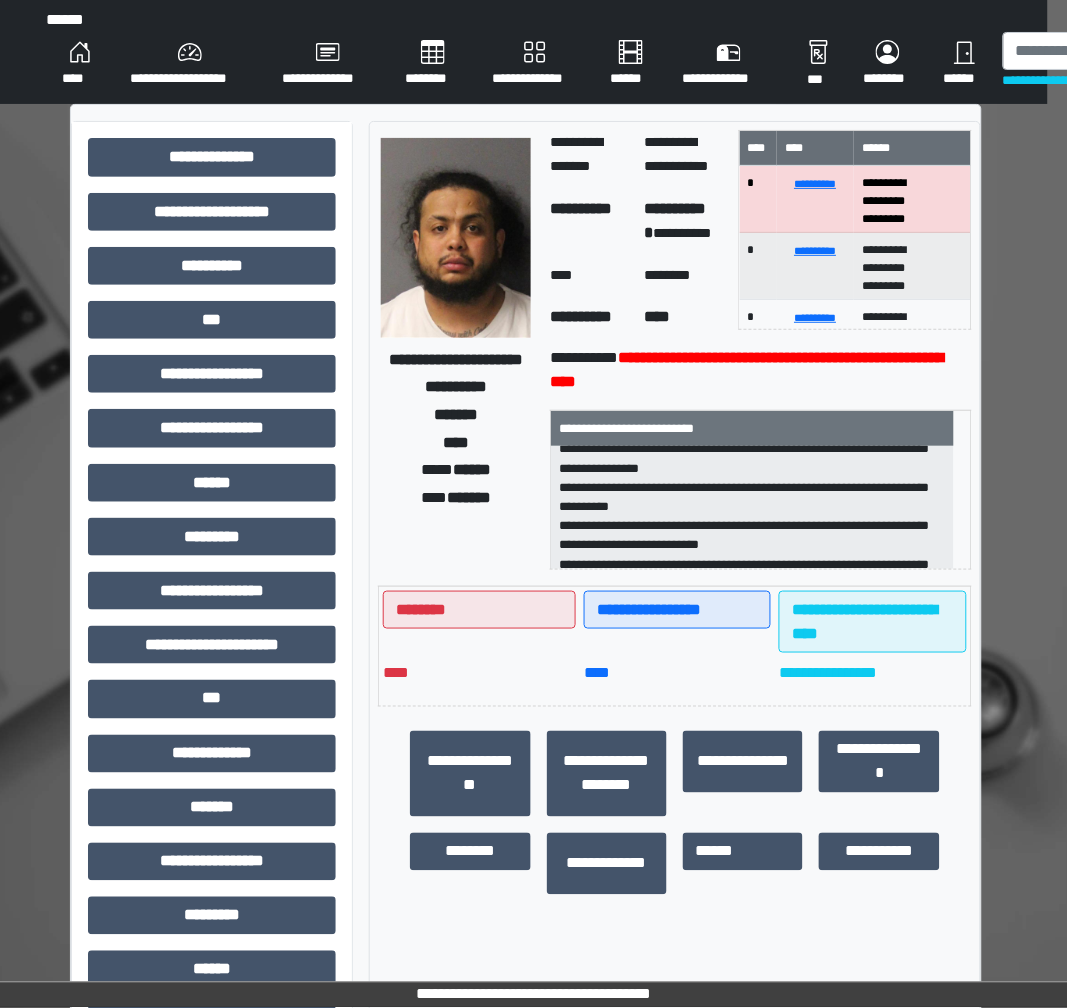 scroll, scrollTop: 0, scrollLeft: 0, axis: both 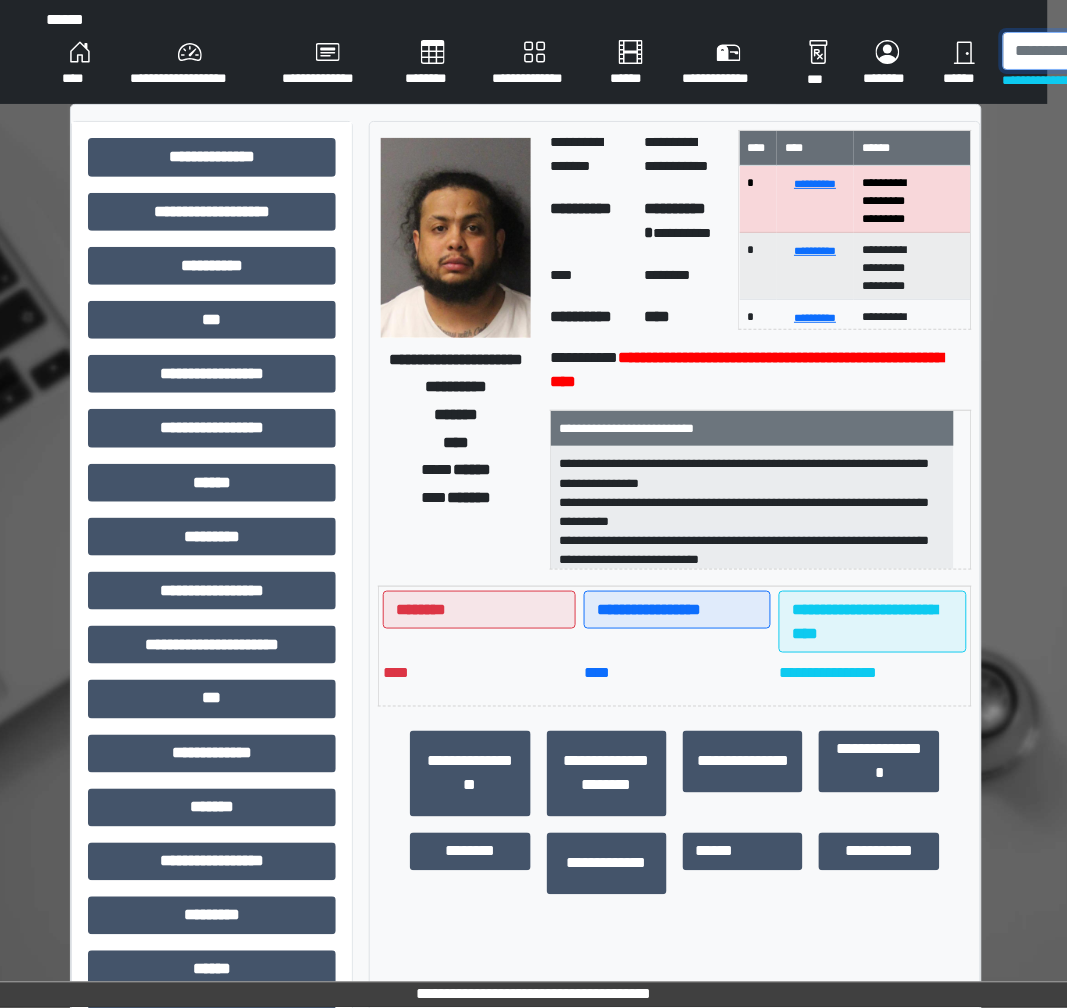 click at bounding box center [1110, 51] 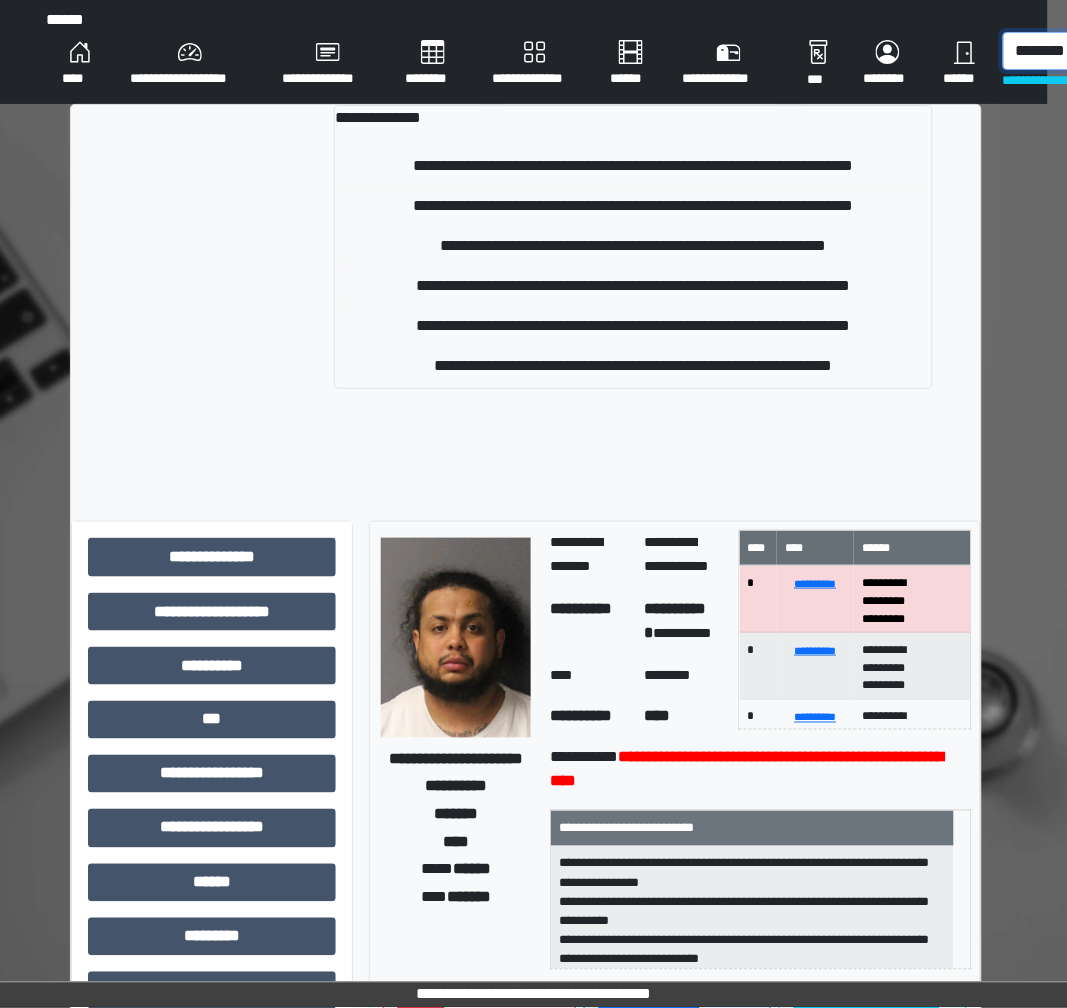 scroll, scrollTop: 0, scrollLeft: 26, axis: horizontal 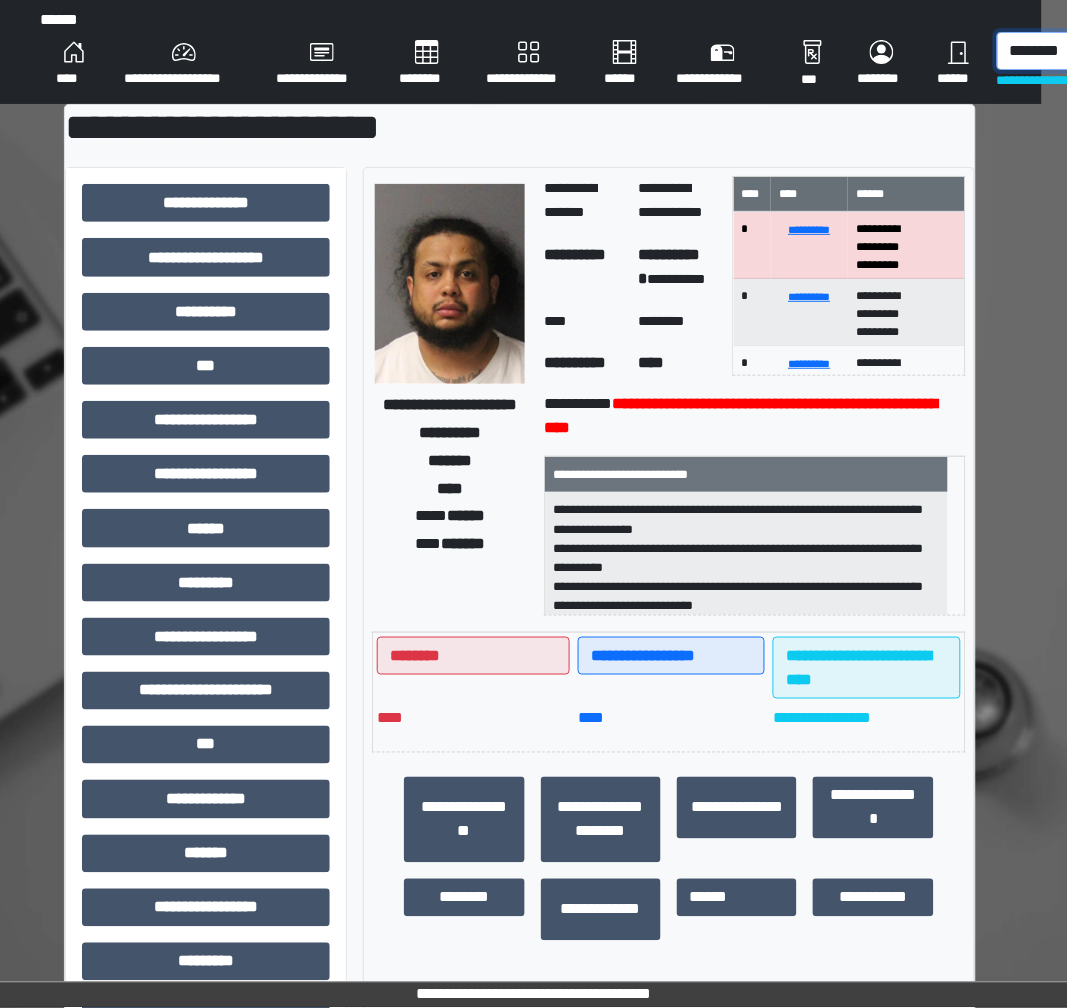 click on "********" at bounding box center (1104, 51) 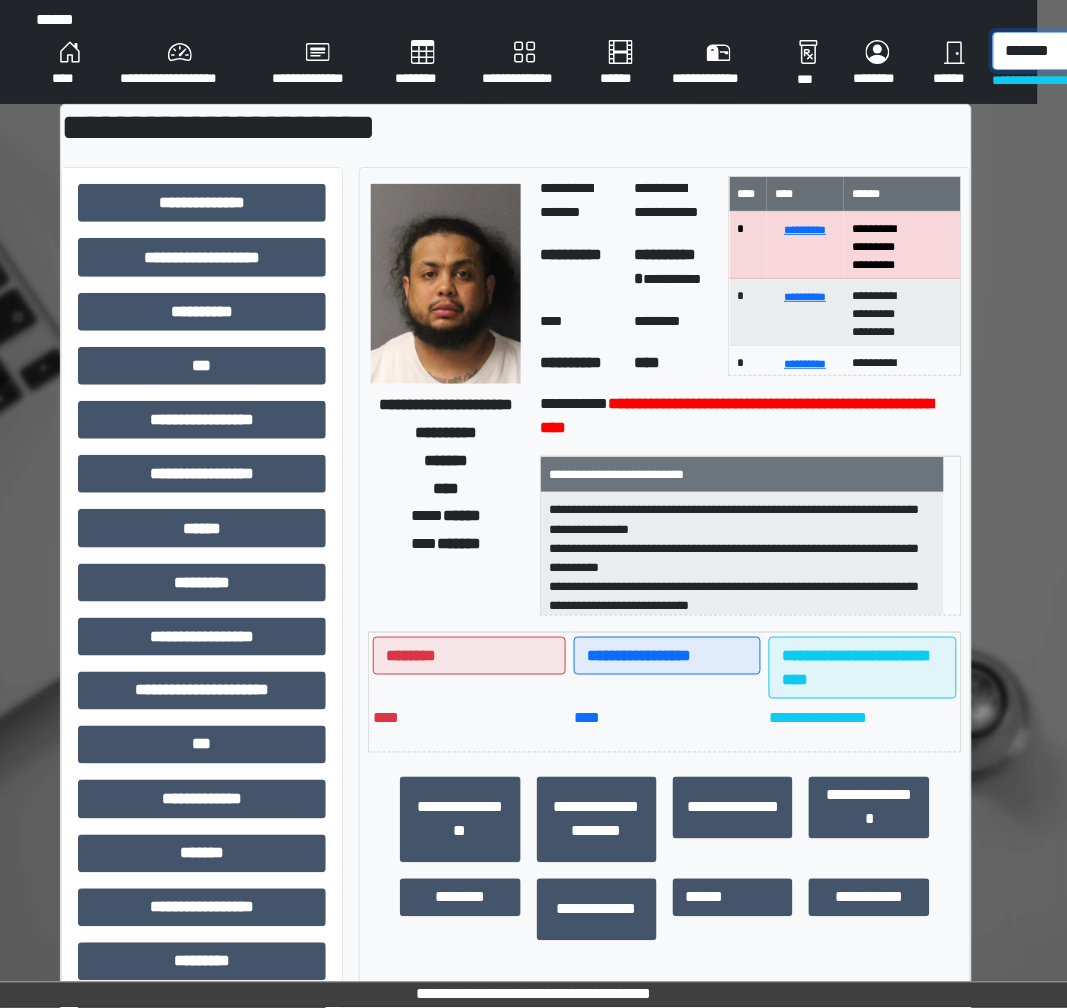 scroll, scrollTop: 0, scrollLeft: 0, axis: both 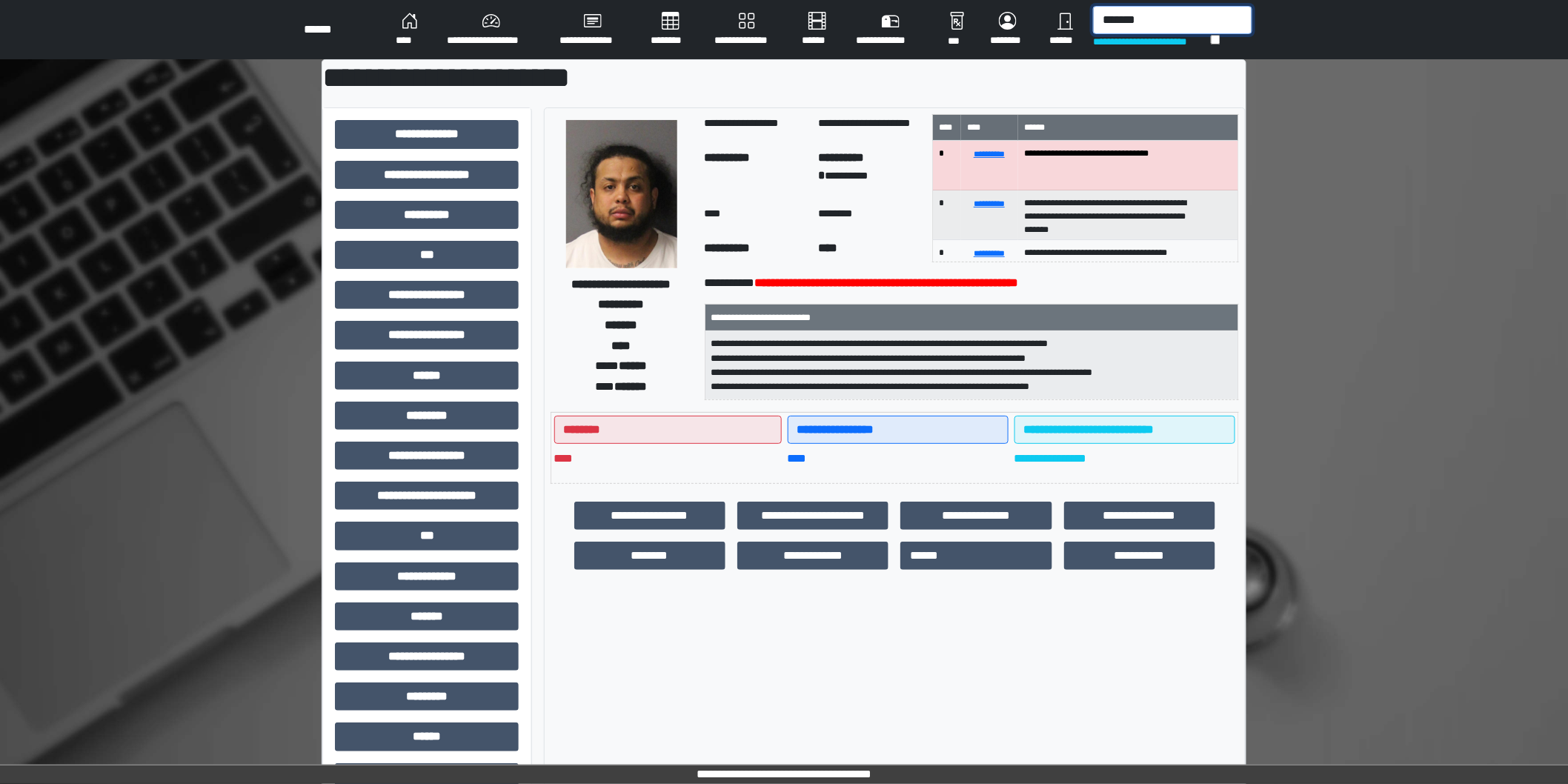 click on "*******" at bounding box center [1172, 20] 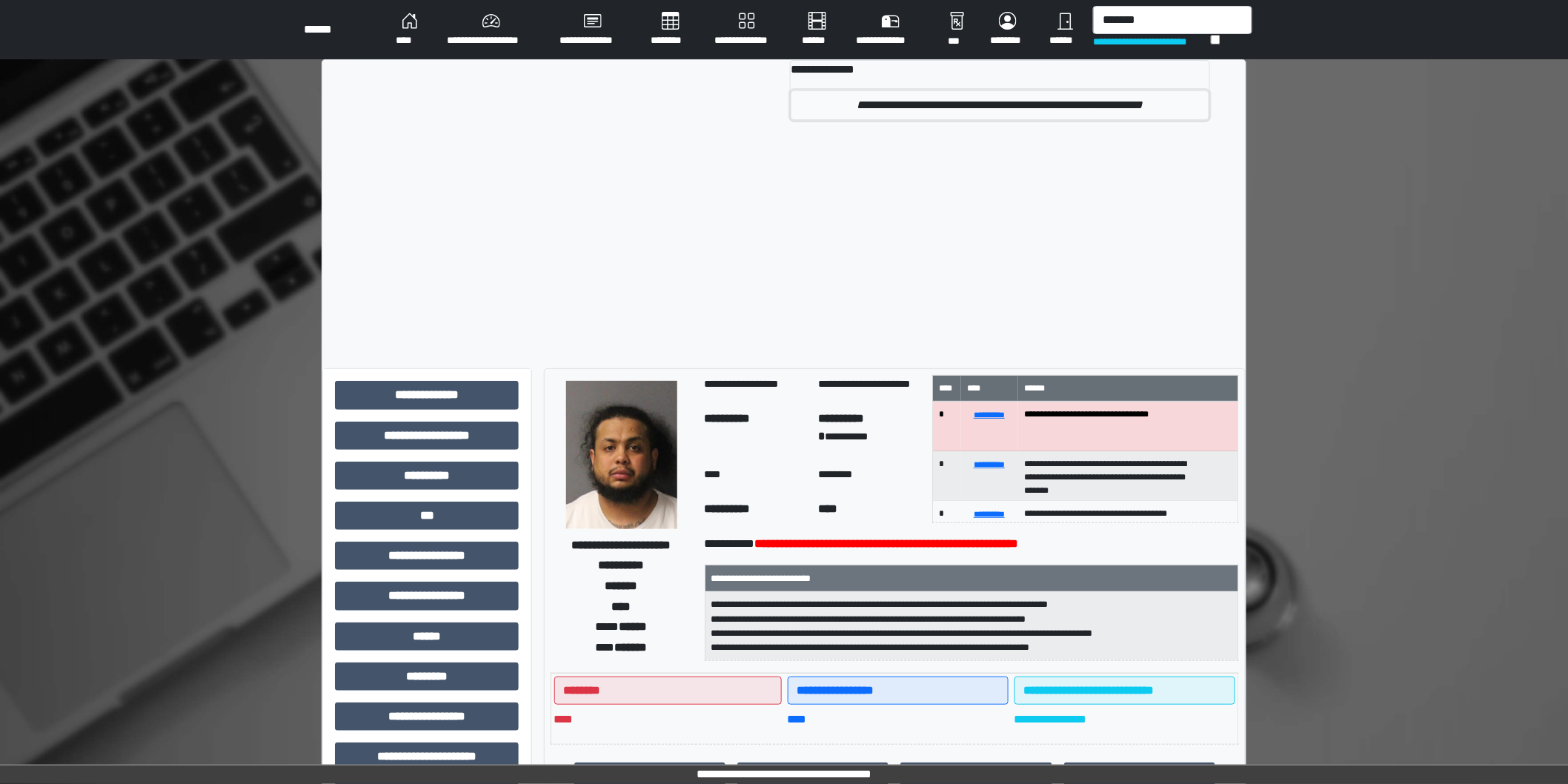click on "**********" at bounding box center [1000, 105] 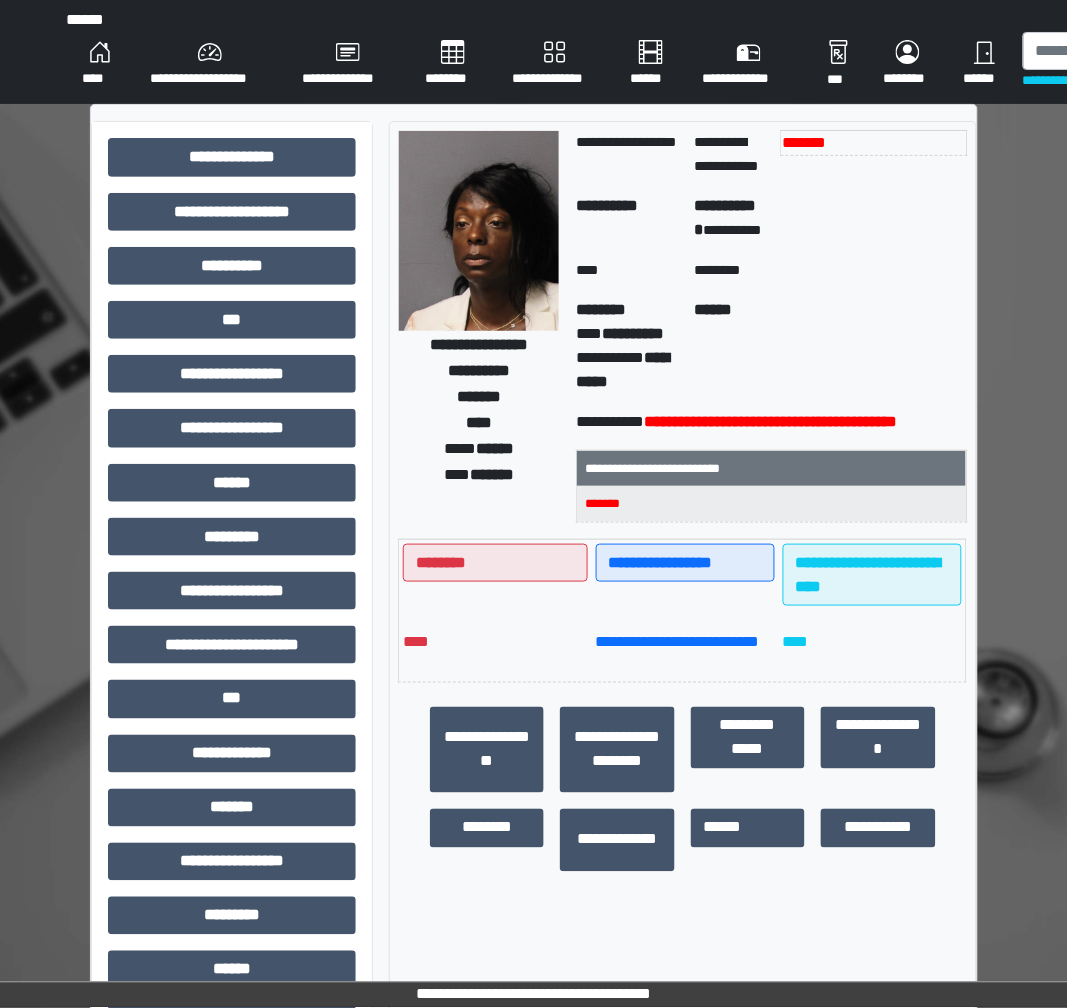 click on "******" at bounding box center (479, 344) 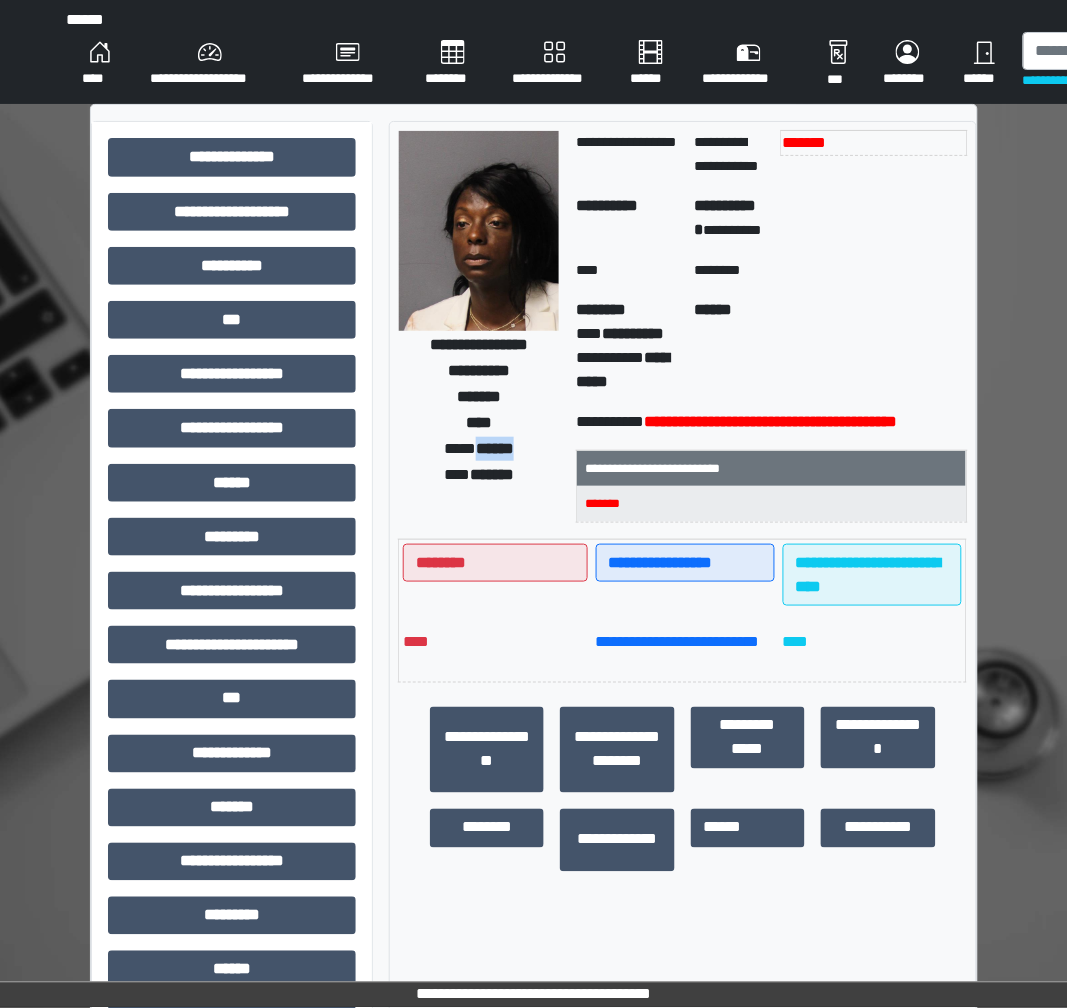 click on "******" at bounding box center [479, 344] 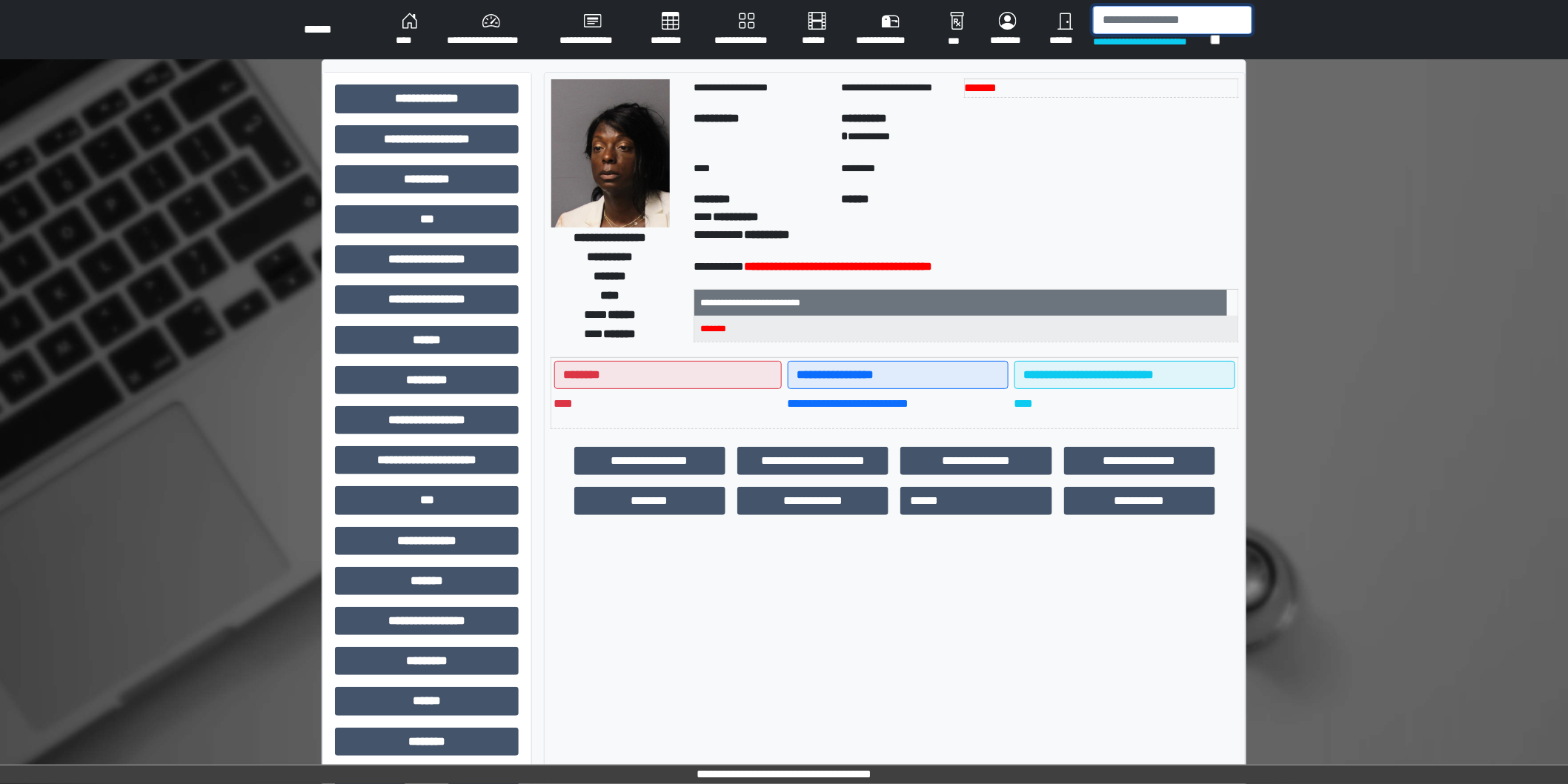 click at bounding box center (1172, 20) 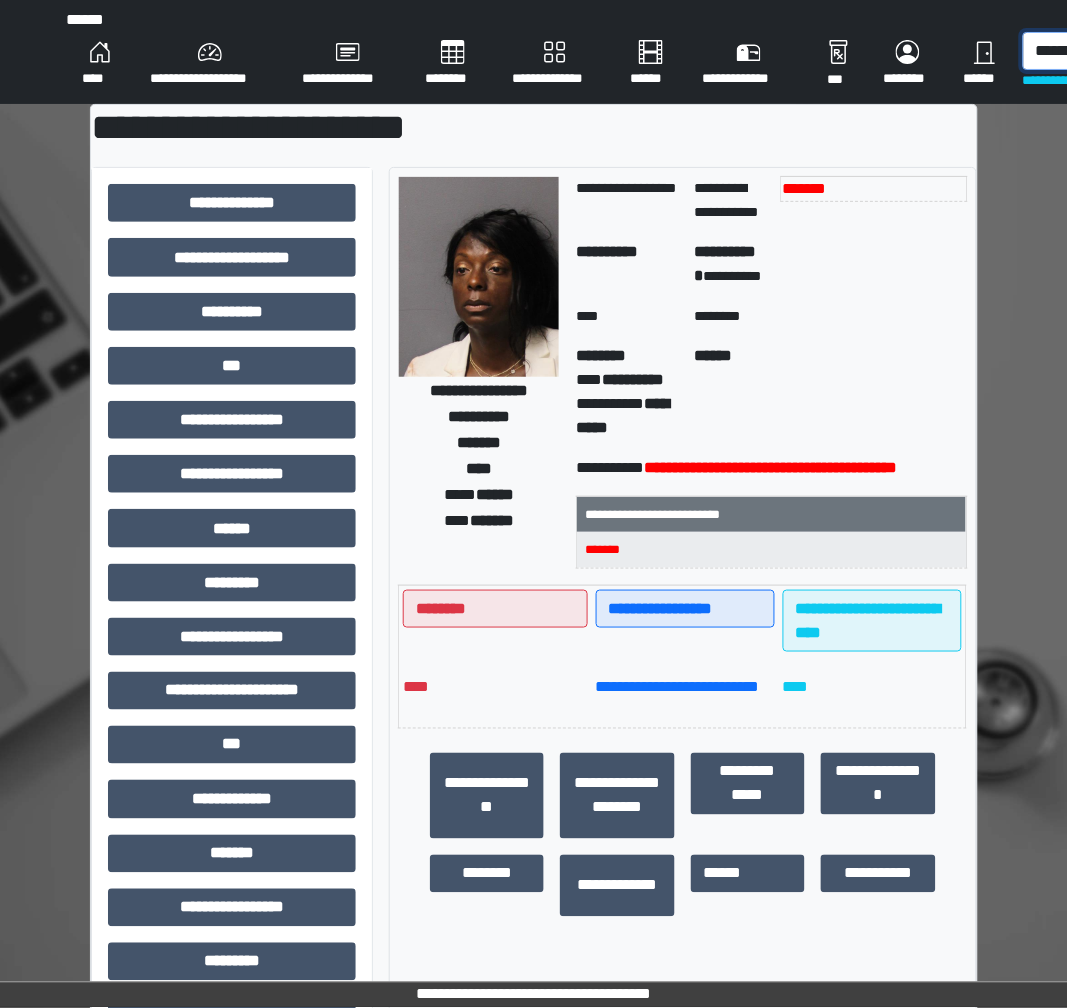 click on "******" at bounding box center (1130, 51) 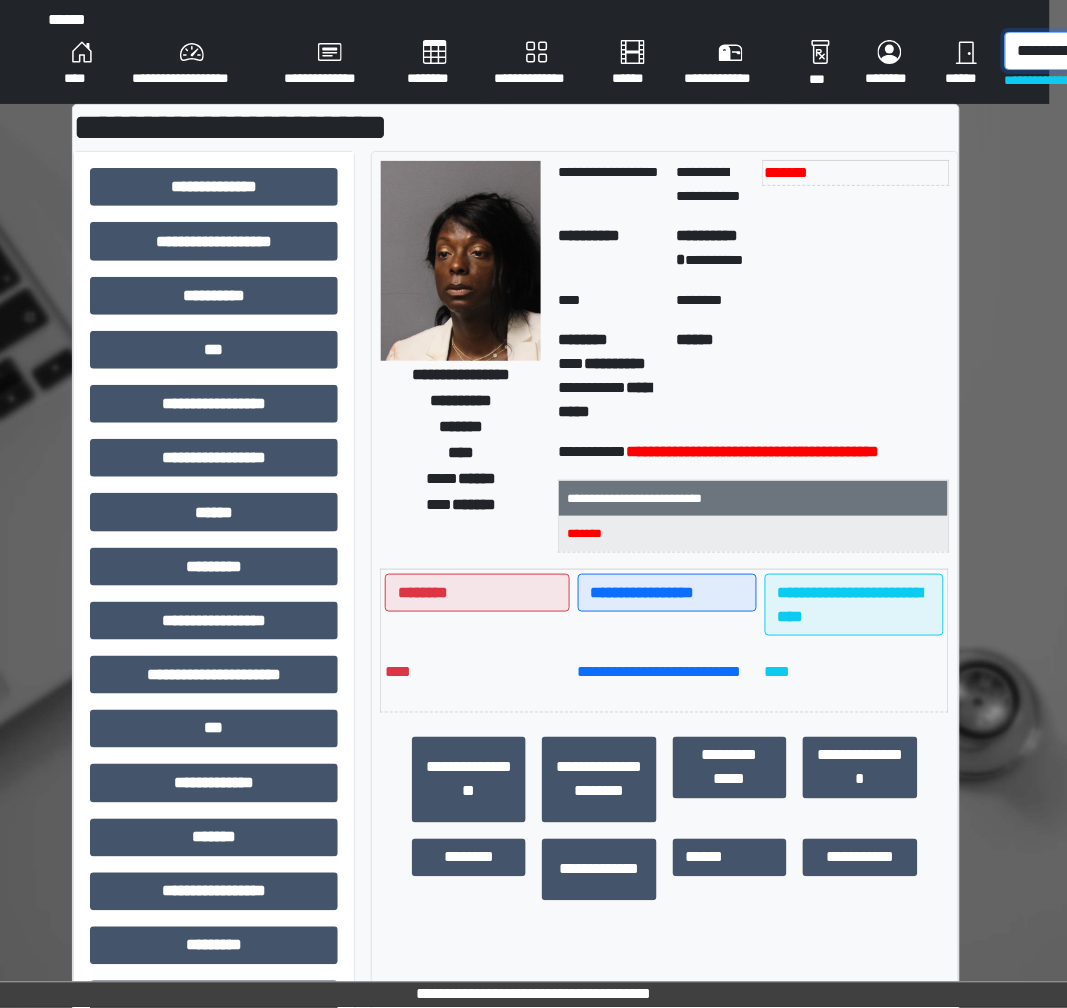 scroll, scrollTop: 0, scrollLeft: 27, axis: horizontal 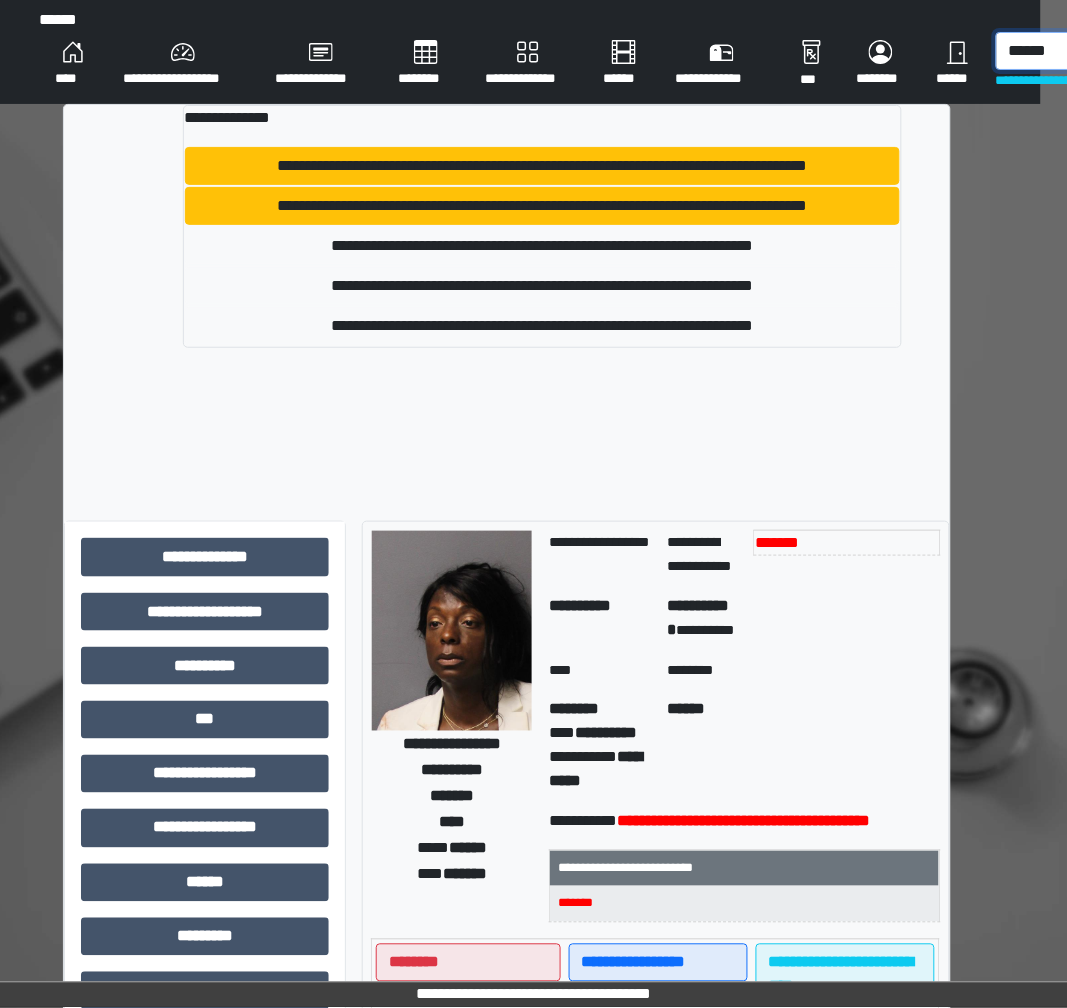 type on "******" 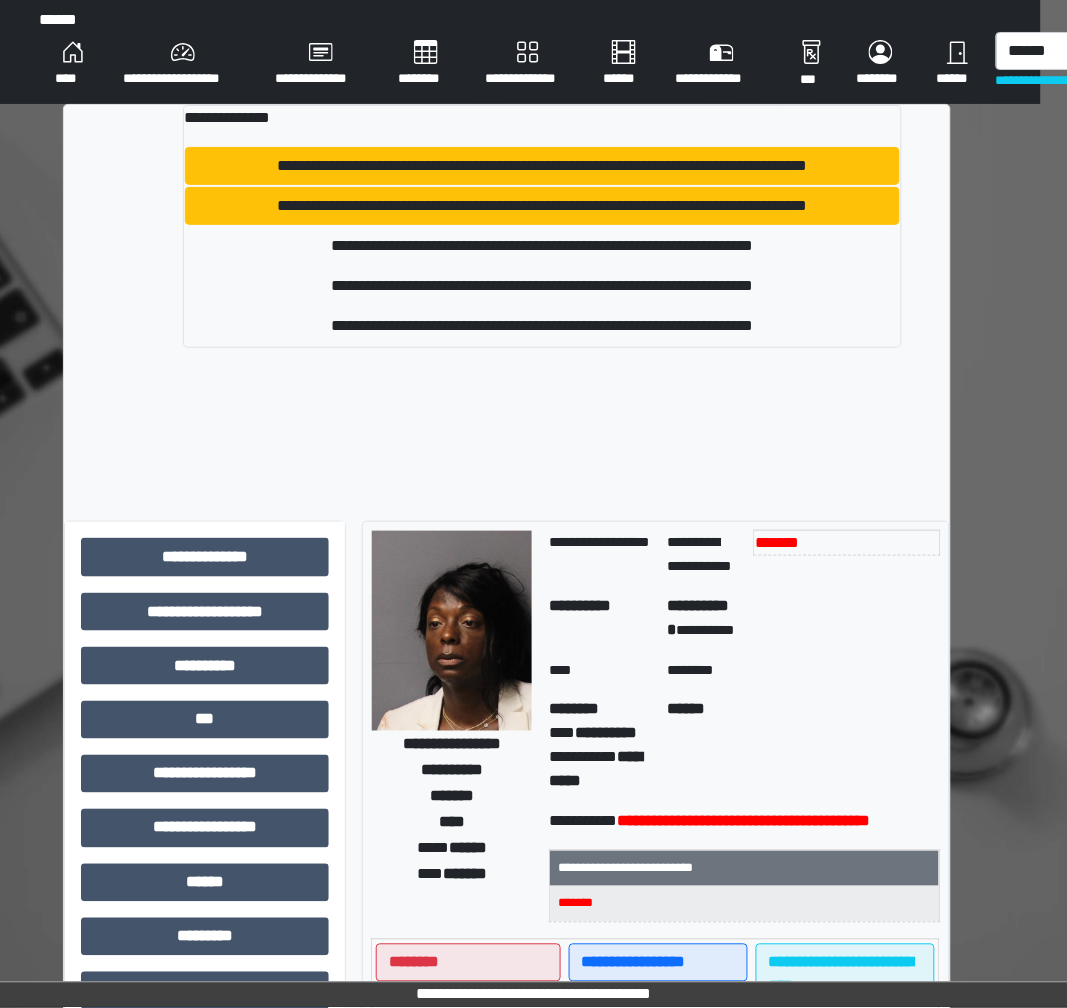 click on "**********" at bounding box center [542, 166] 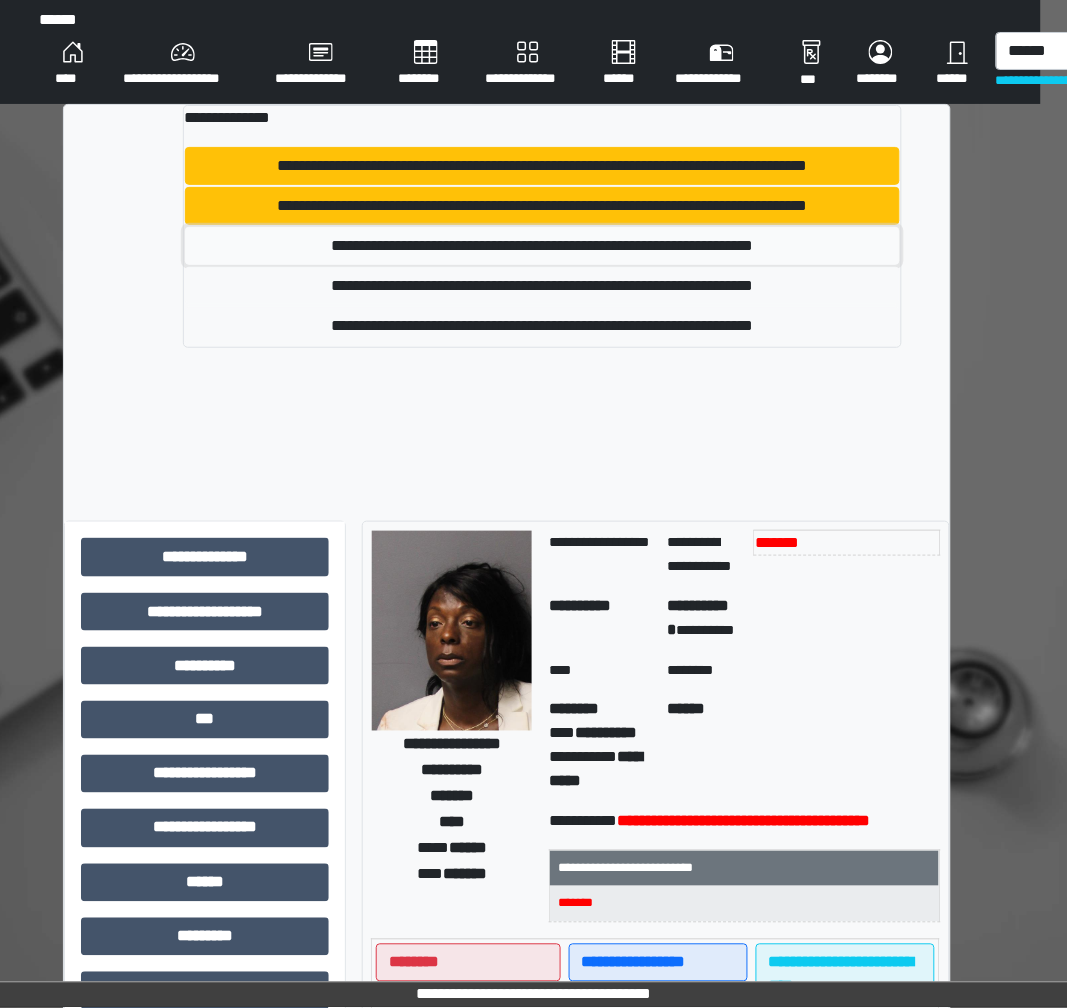 click on "**********" at bounding box center (542, 246) 